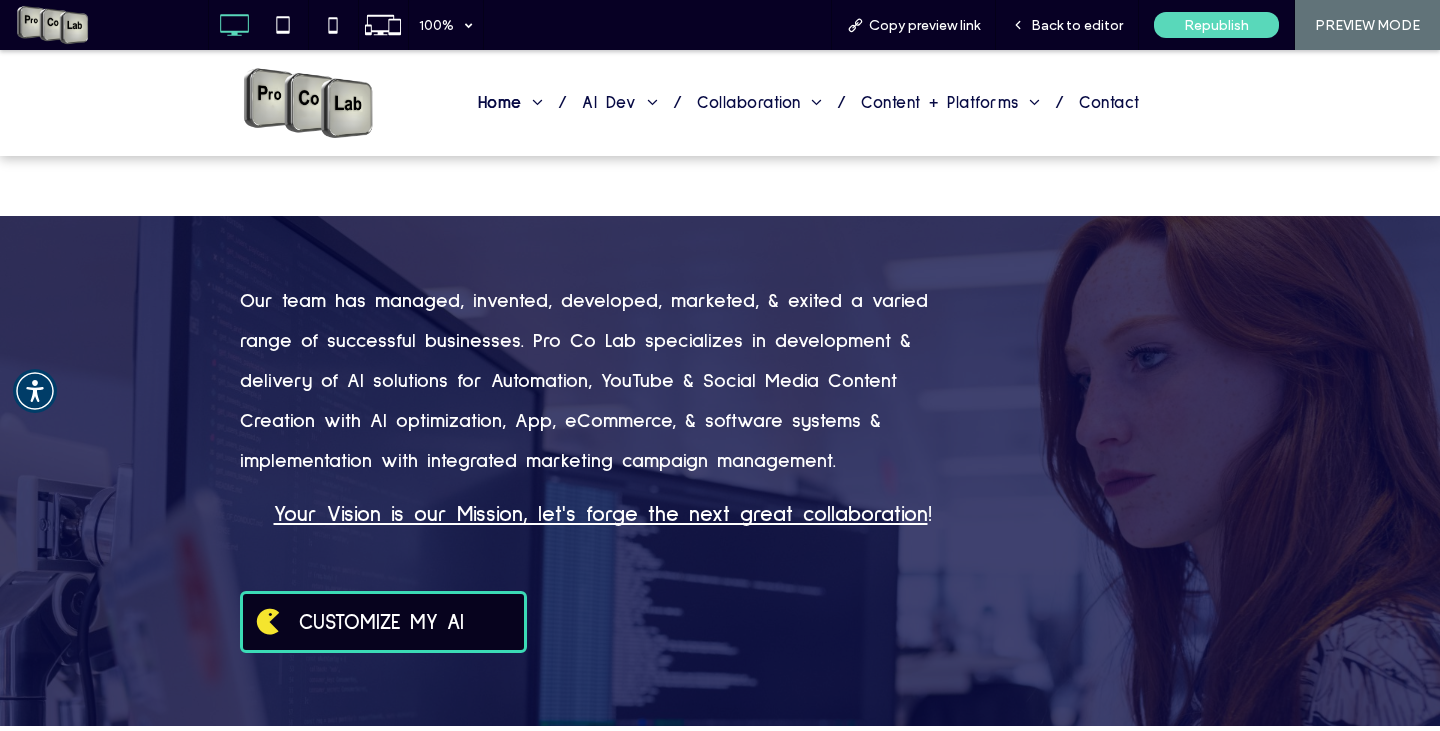 scroll, scrollTop: 4968, scrollLeft: 0, axis: vertical 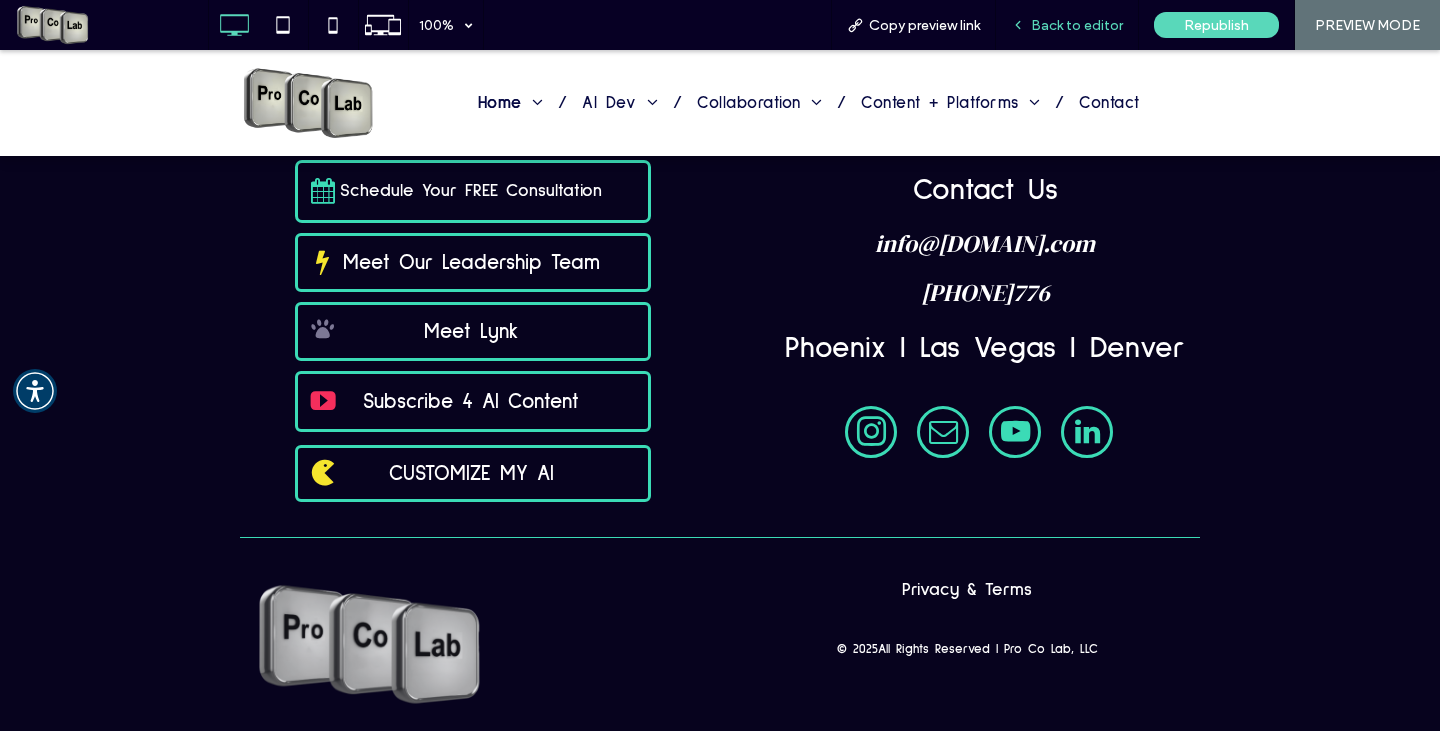 click on "Back to editor" at bounding box center (1077, 25) 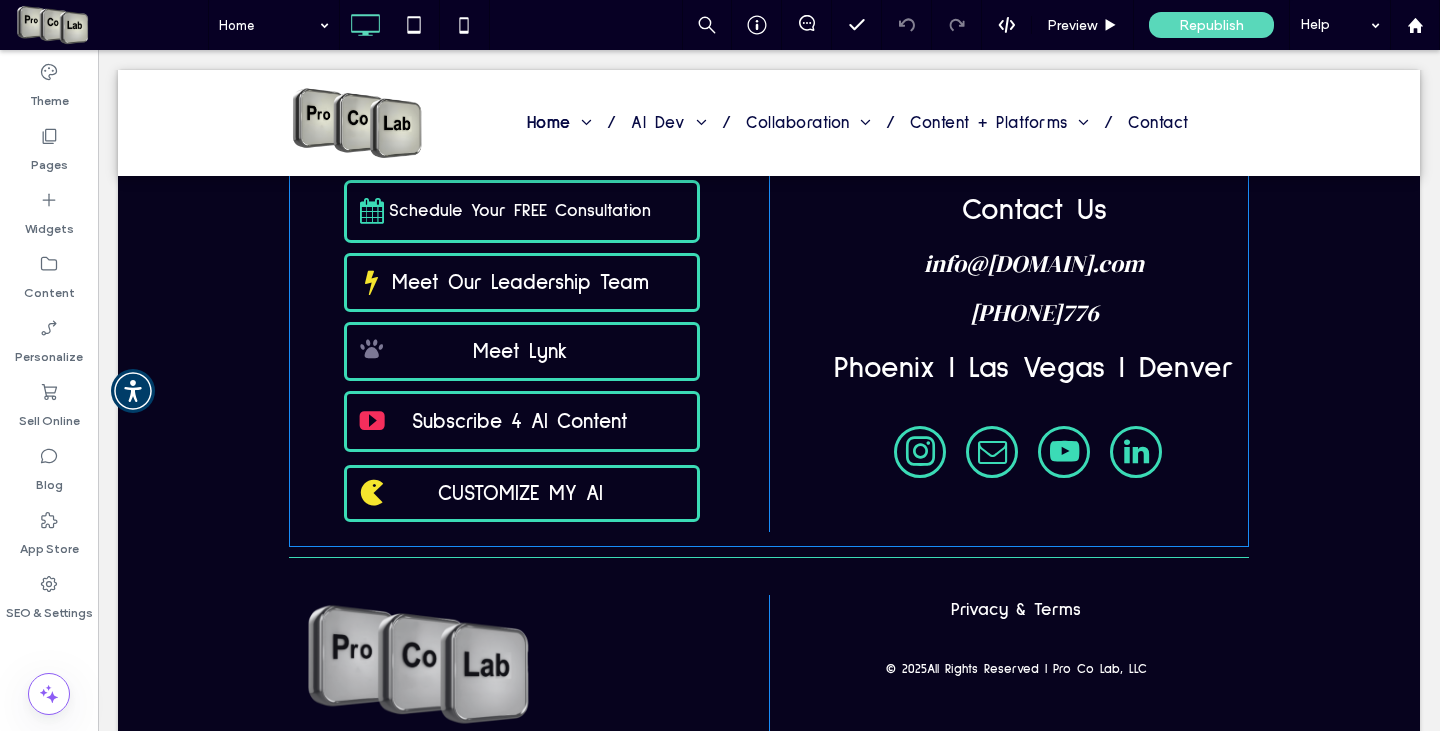 scroll, scrollTop: 5197, scrollLeft: 0, axis: vertical 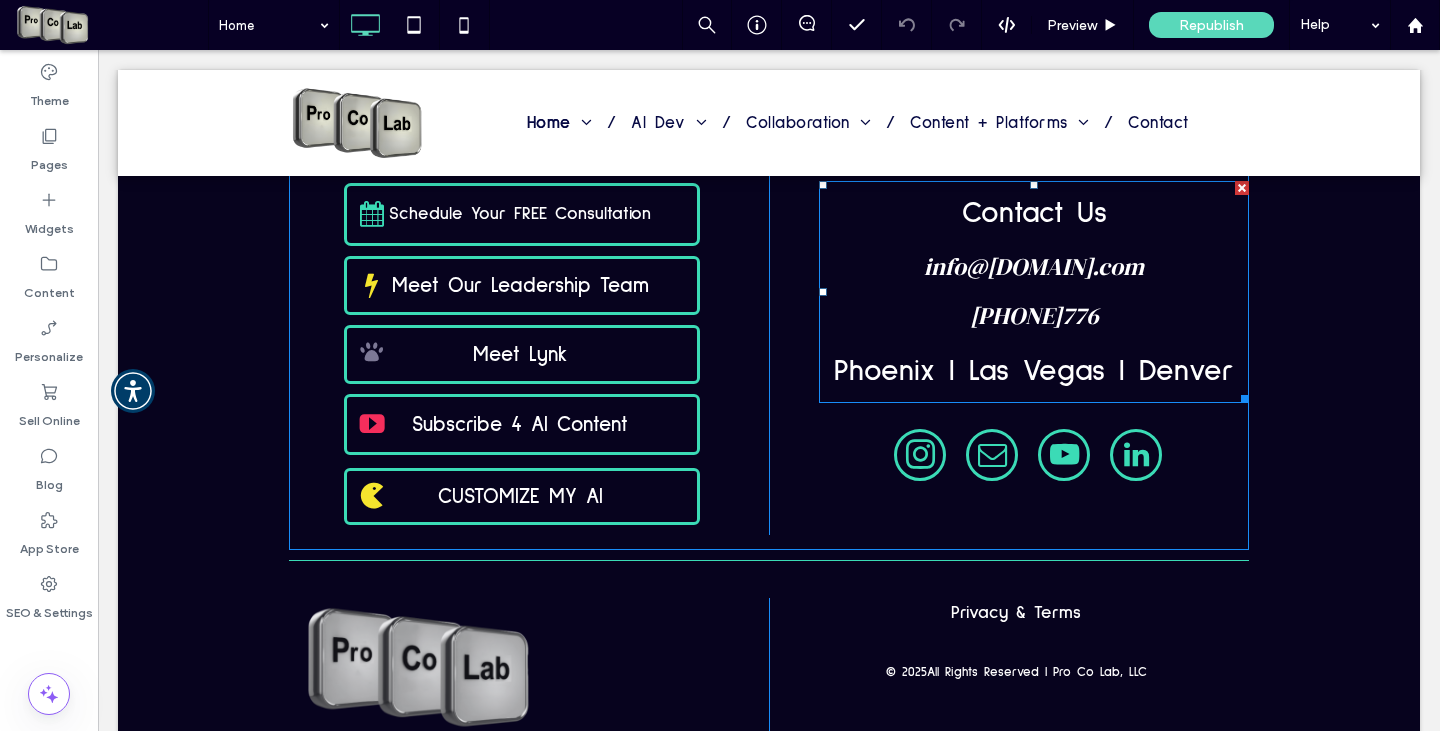 click on "[PHONE]" at bounding box center [1016, 315] 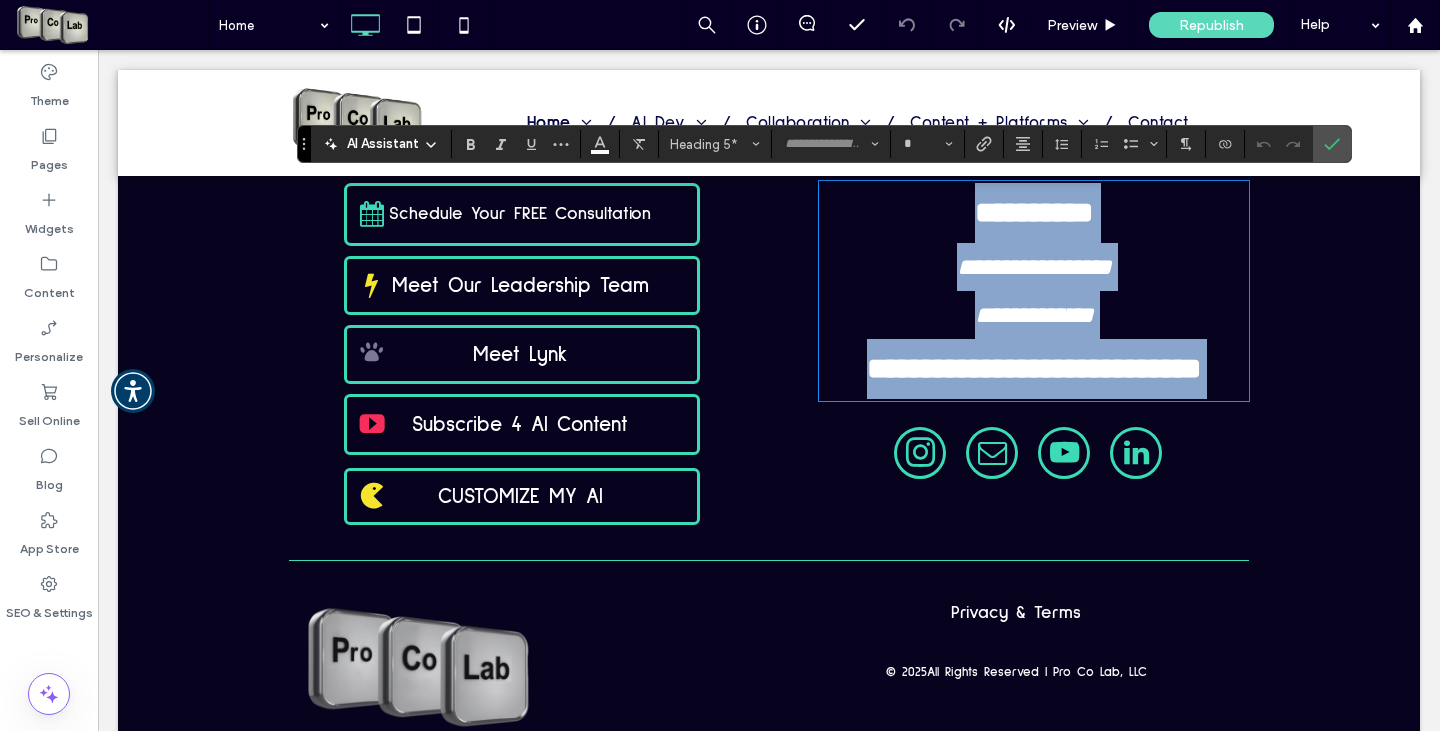 click on "**********" at bounding box center (1020, 315) 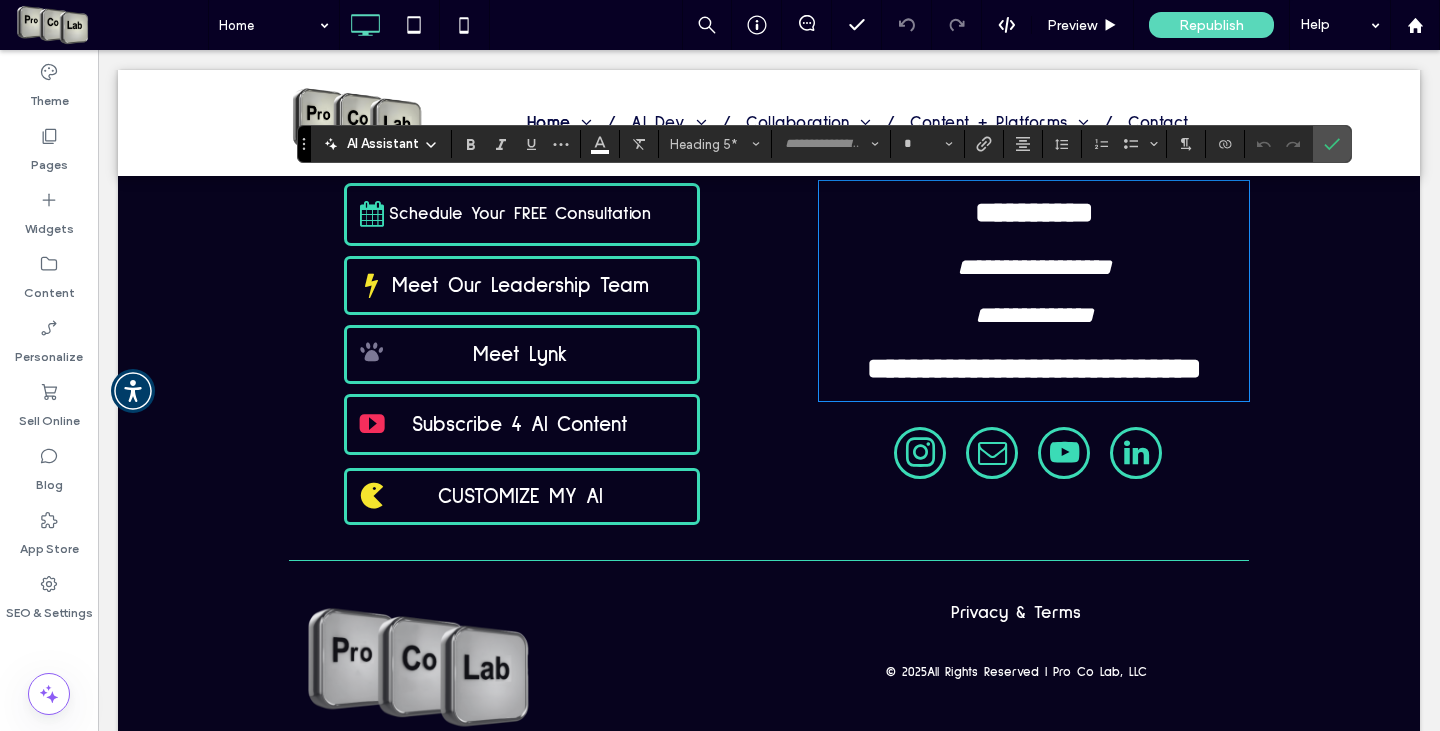 type on "**********" 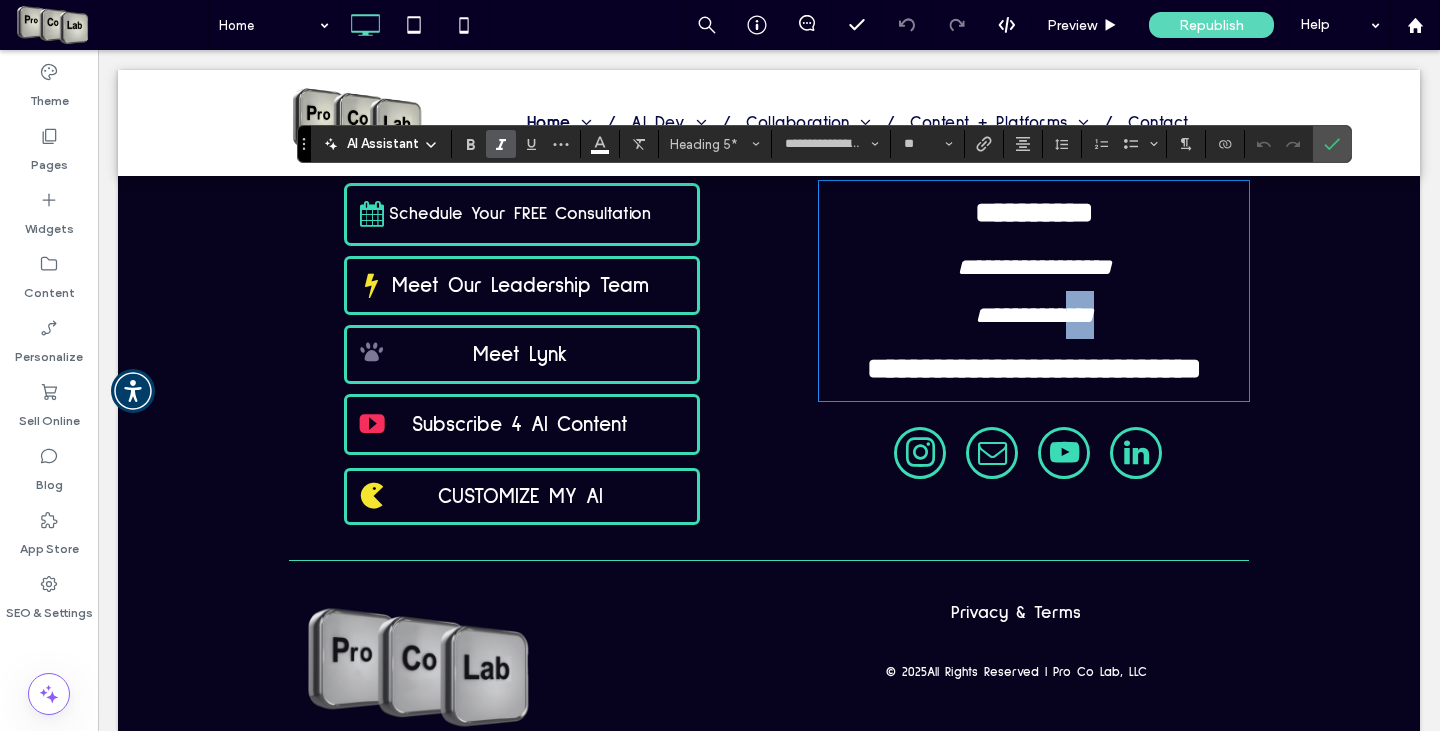 drag, startPoint x: 1109, startPoint y: 316, endPoint x: 1066, endPoint y: 317, distance: 43.011627 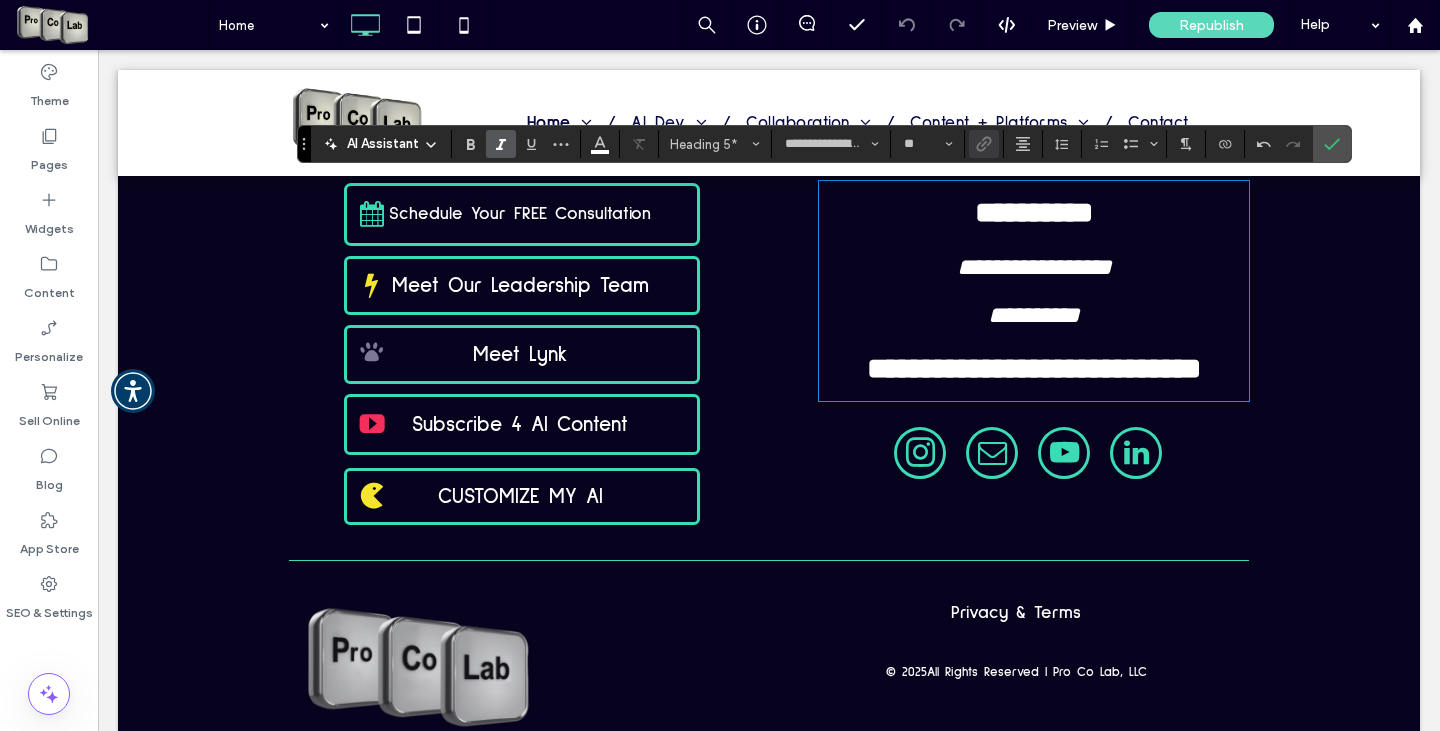 click on "**********" at bounding box center (1034, 315) 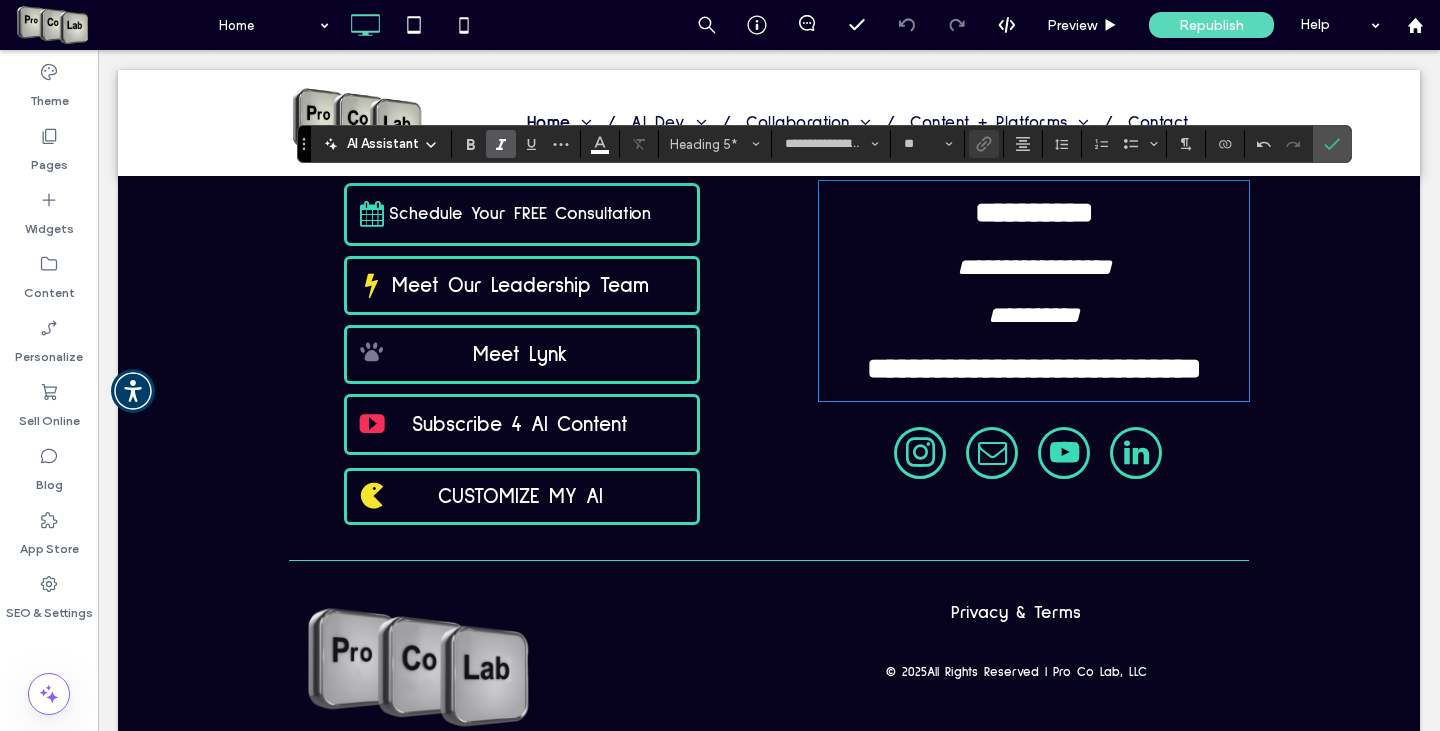 type 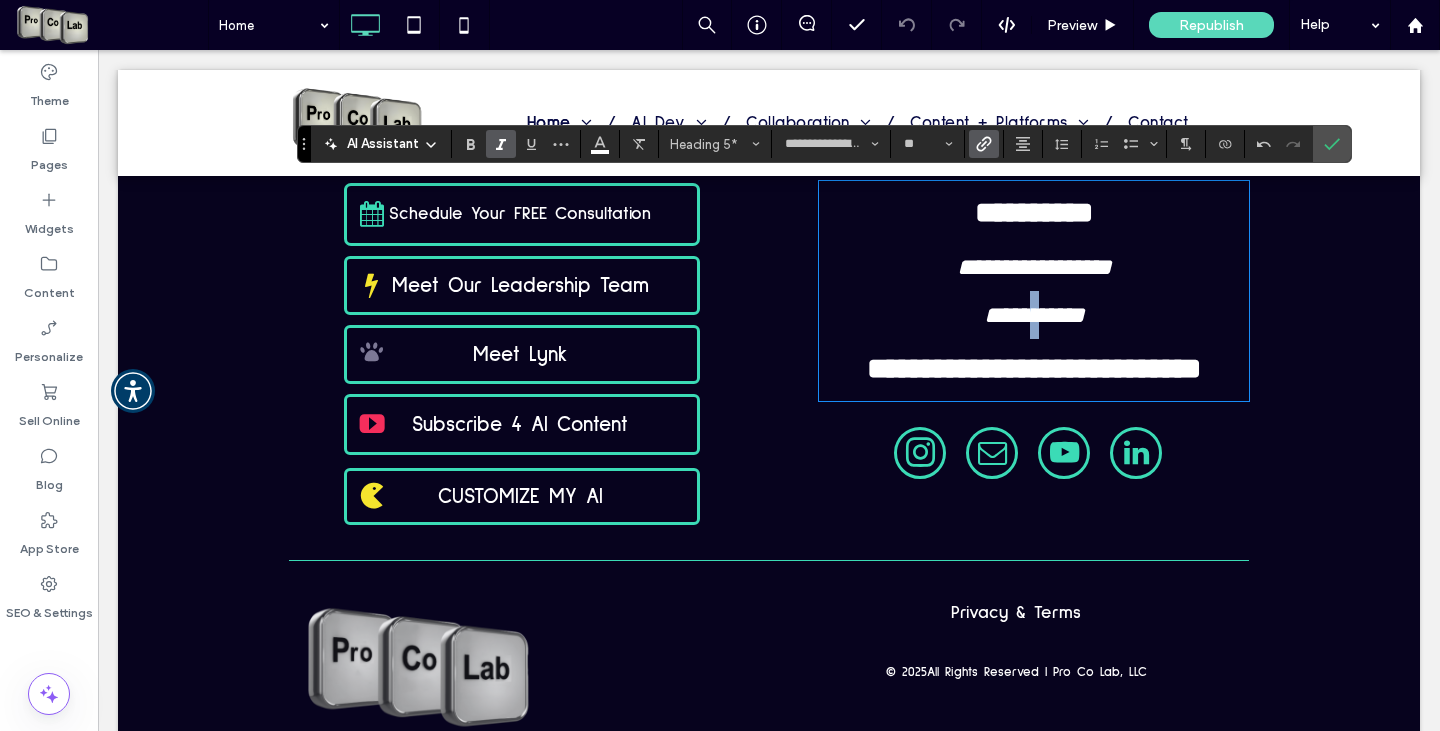 click on "**********" at bounding box center [1034, 315] 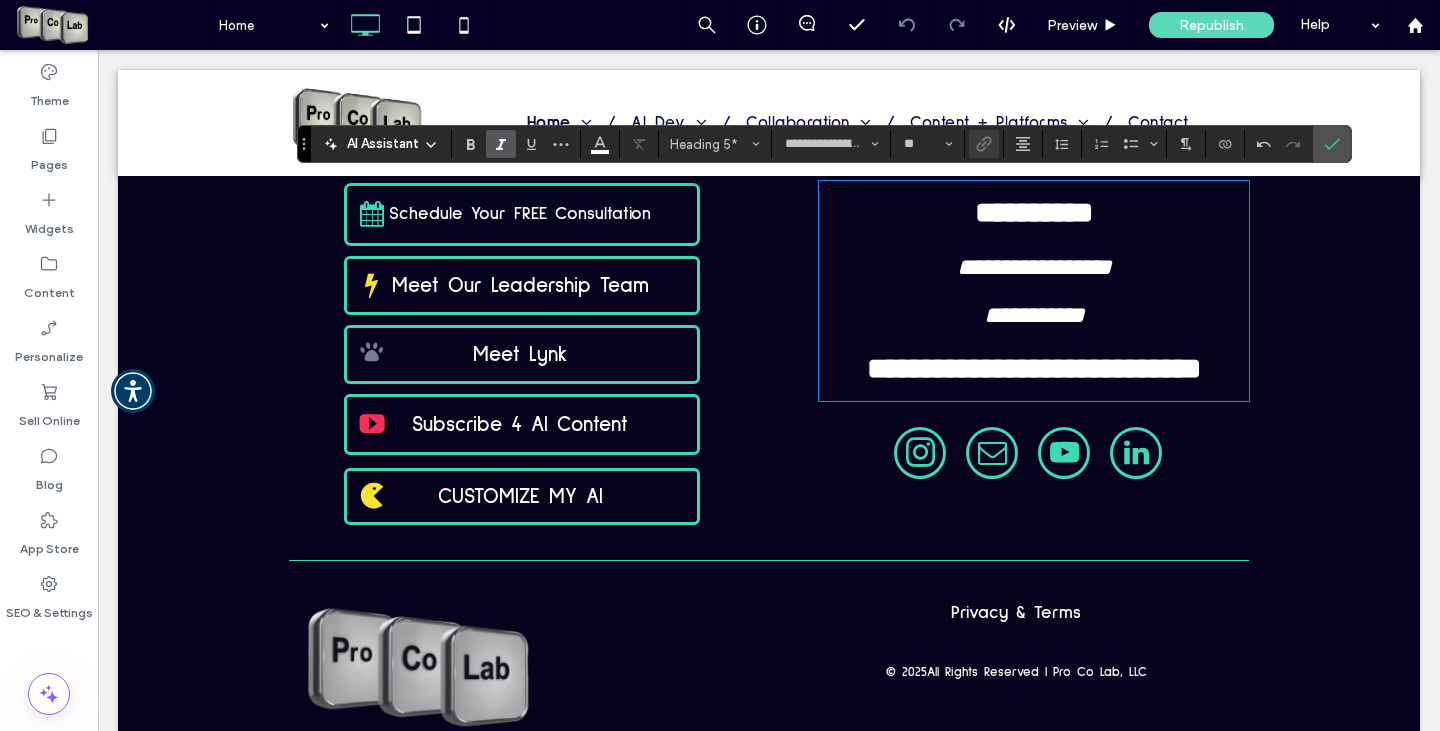 click on "**********" at bounding box center (1034, 315) 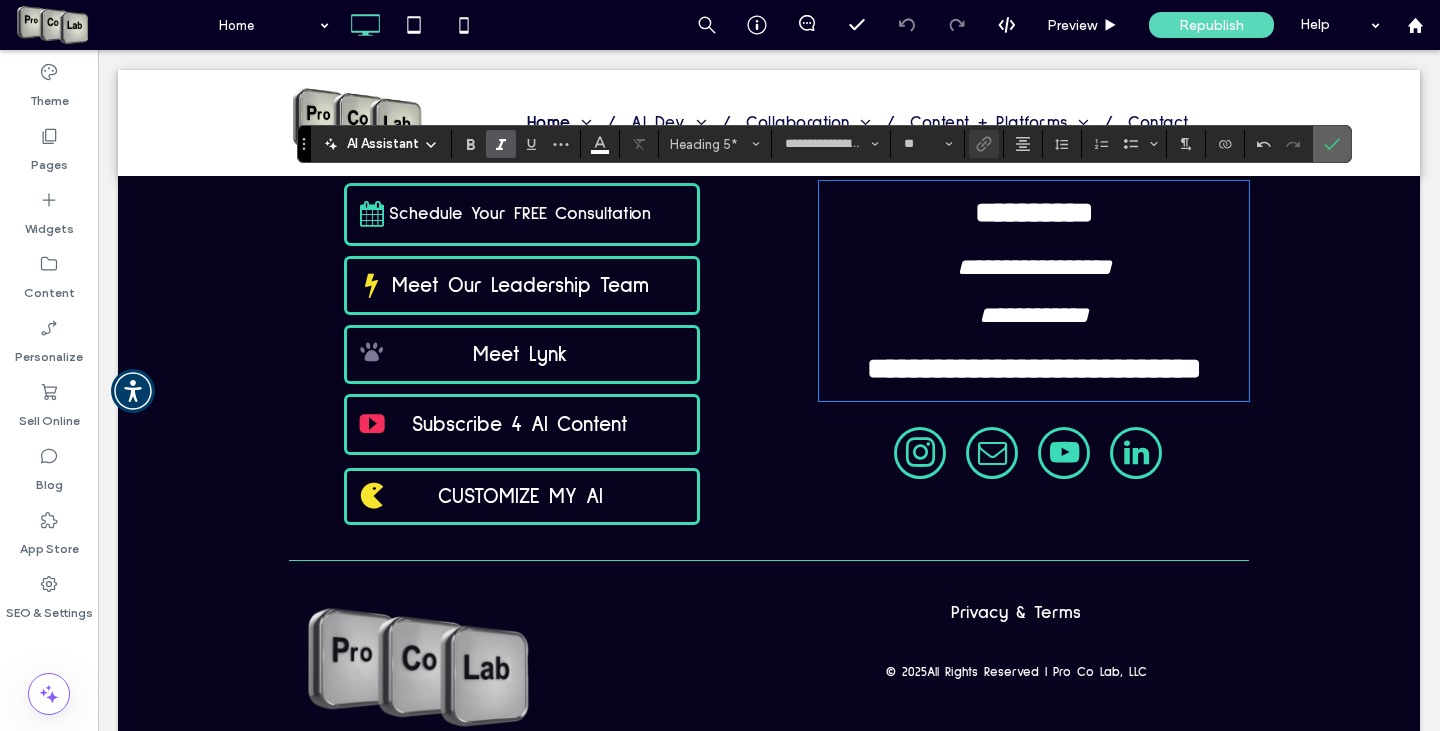 click 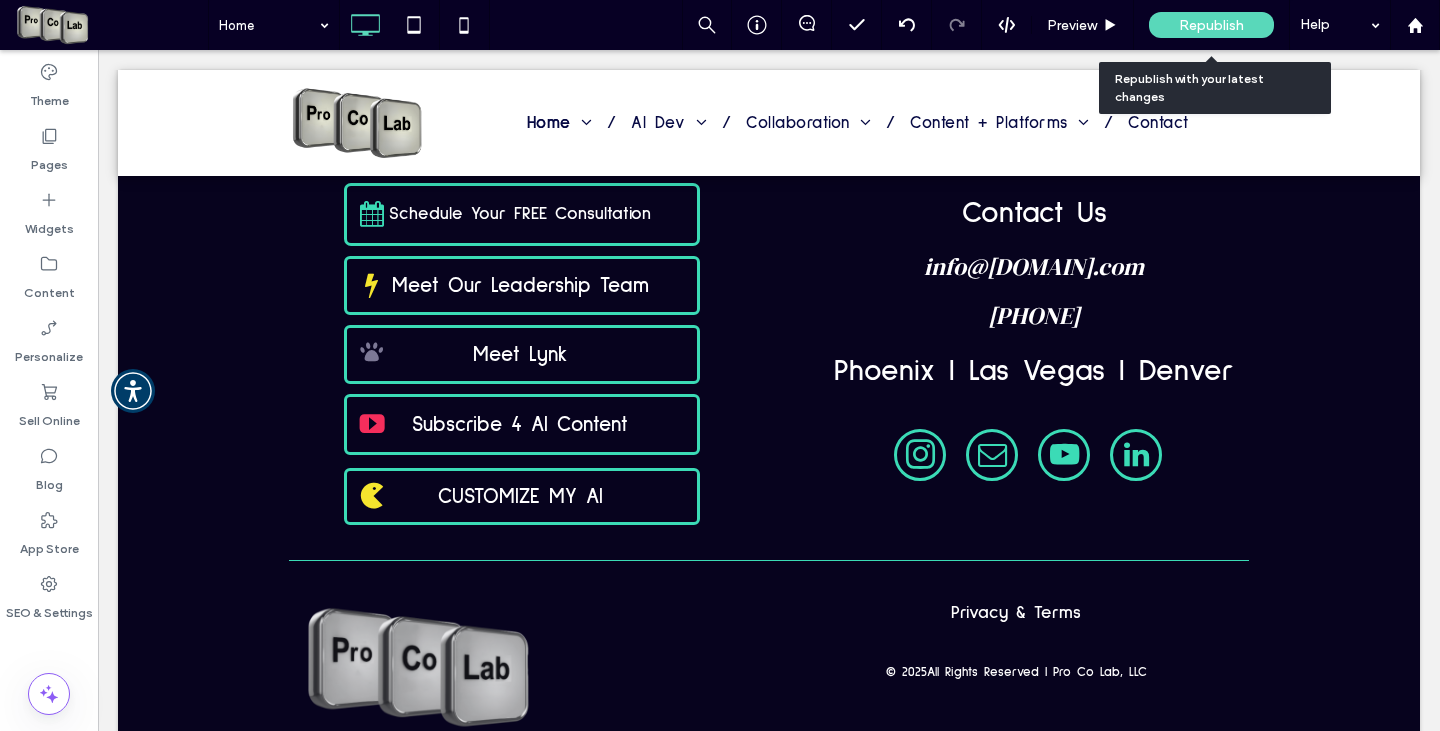 click on "Republish" at bounding box center (1211, 25) 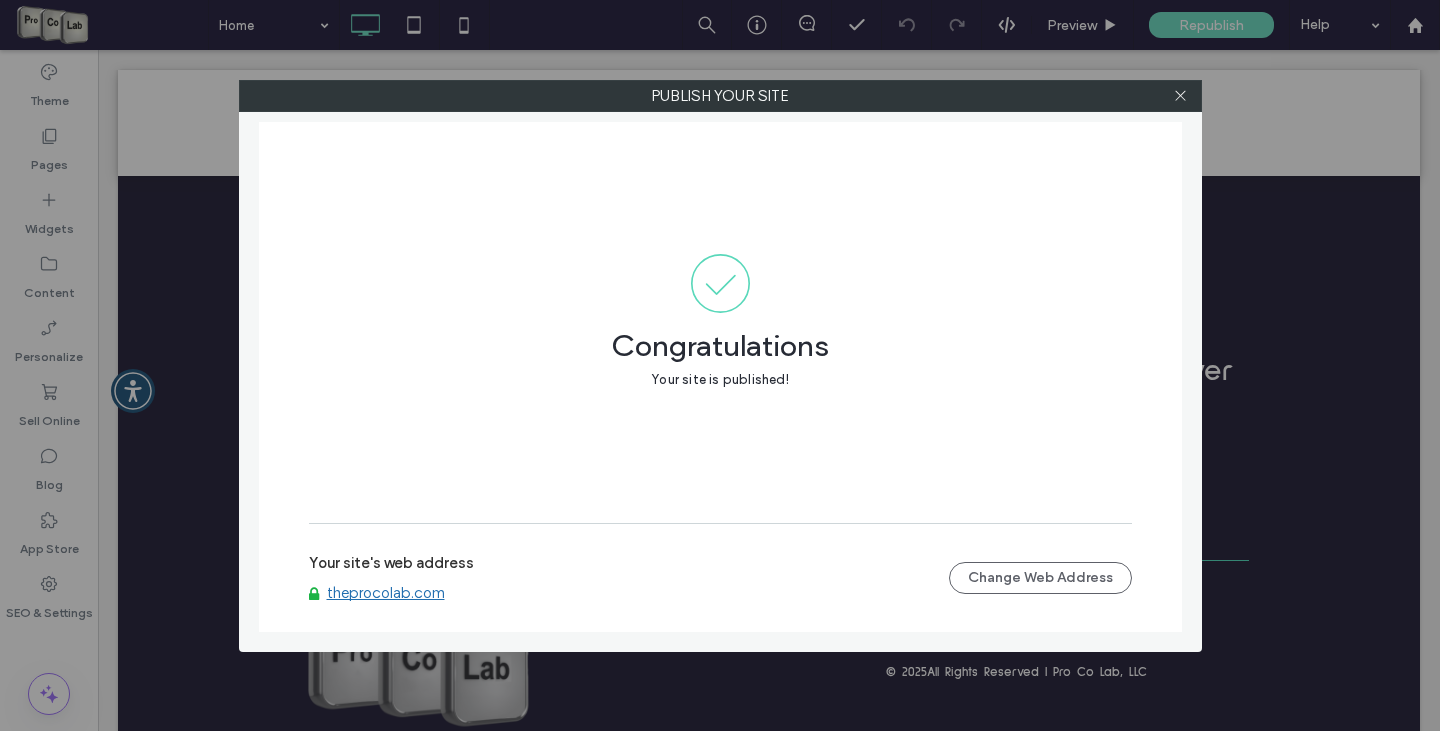 click on "theprocolab.com" at bounding box center [386, 593] 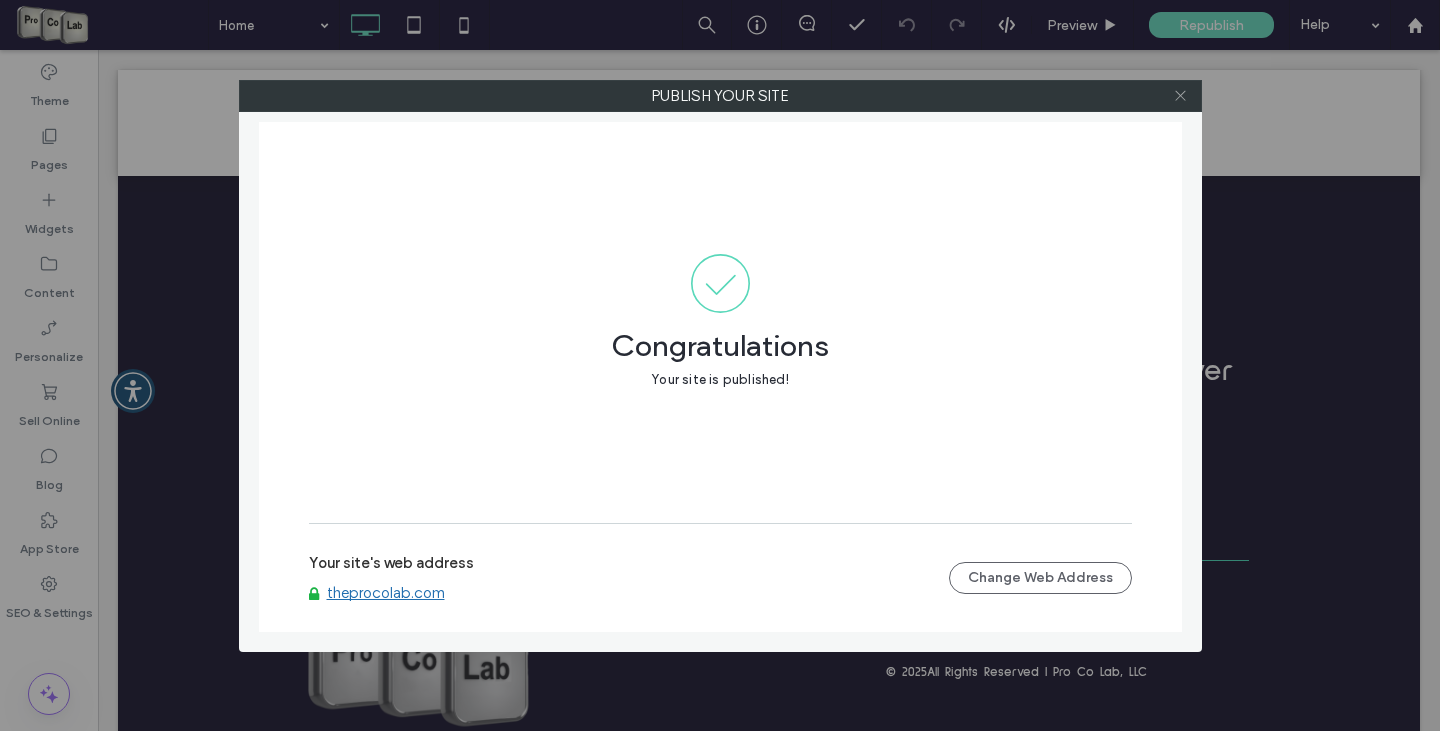 click 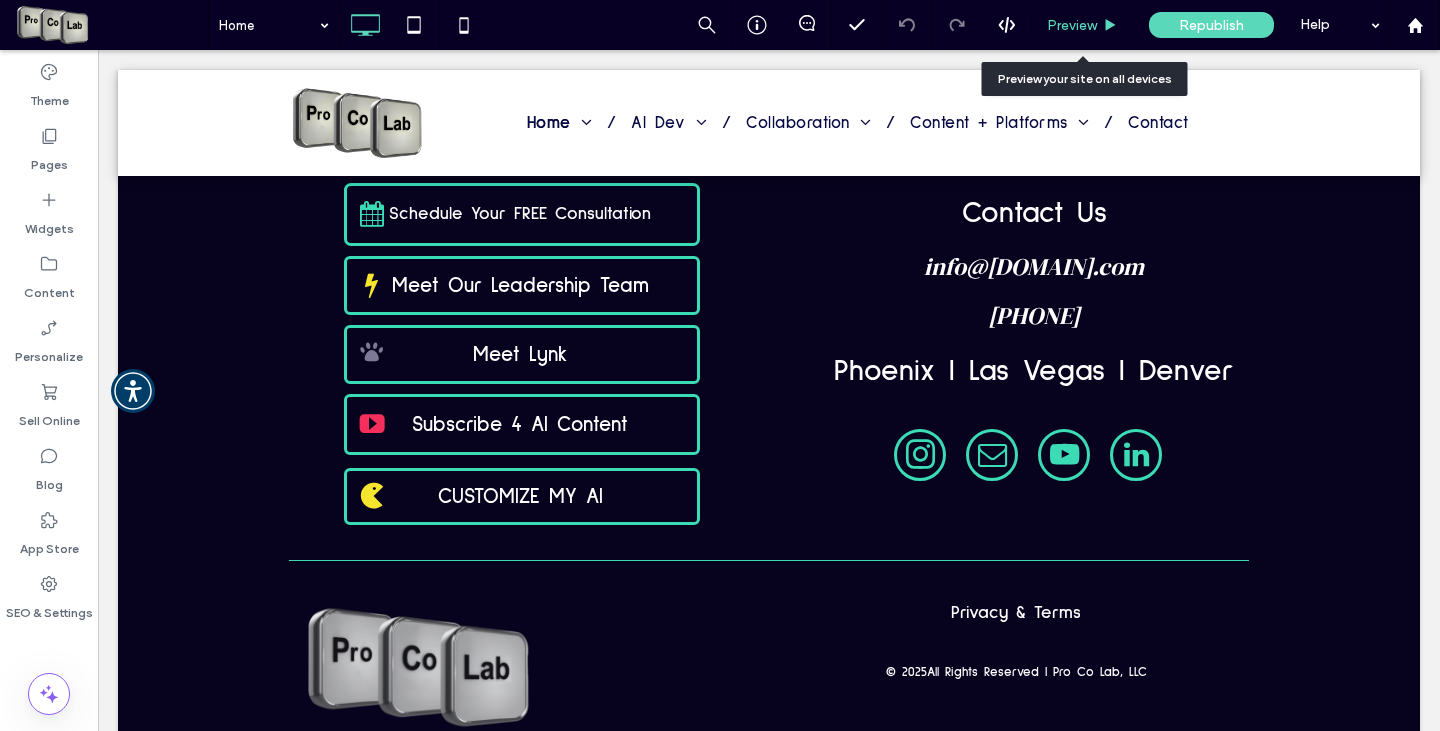 click on "Preview" at bounding box center (1082, 25) 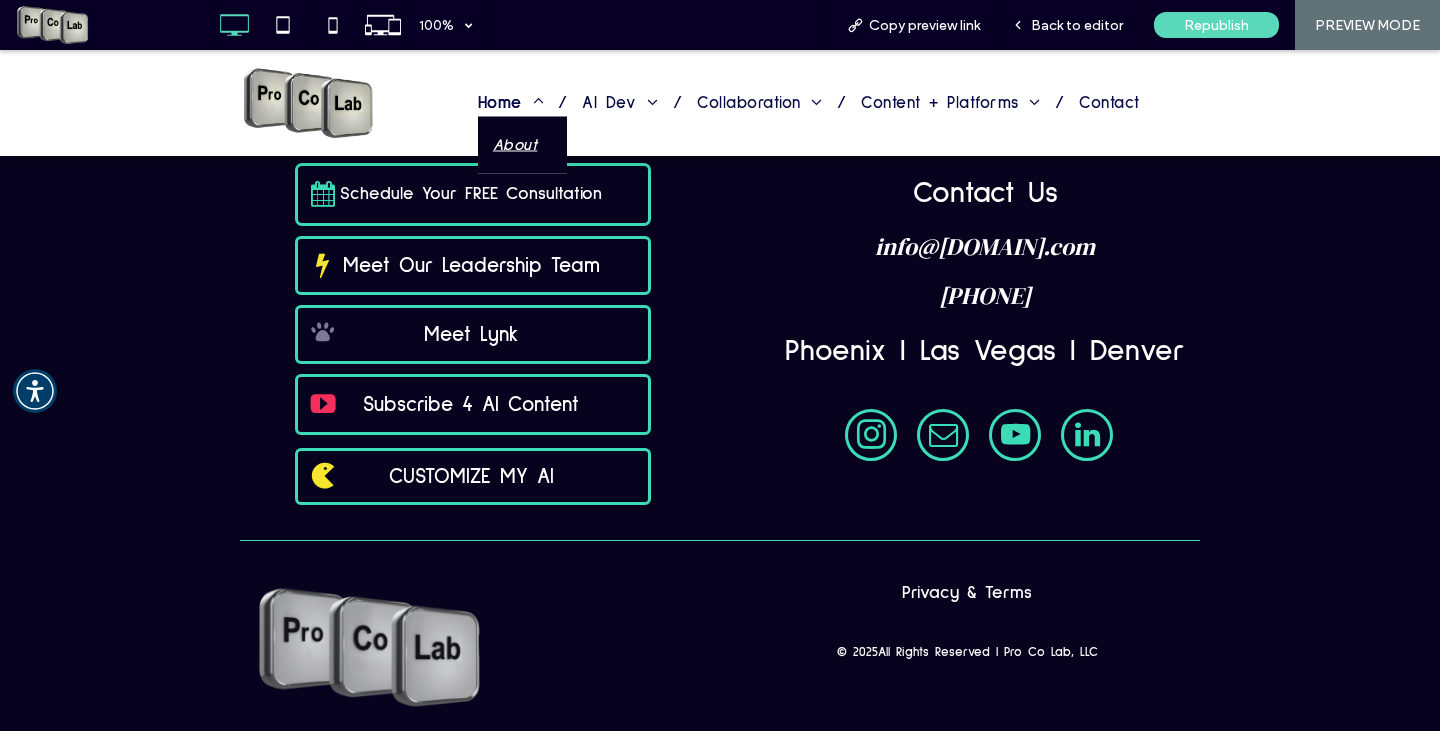 click on "About" at bounding box center [515, 144] 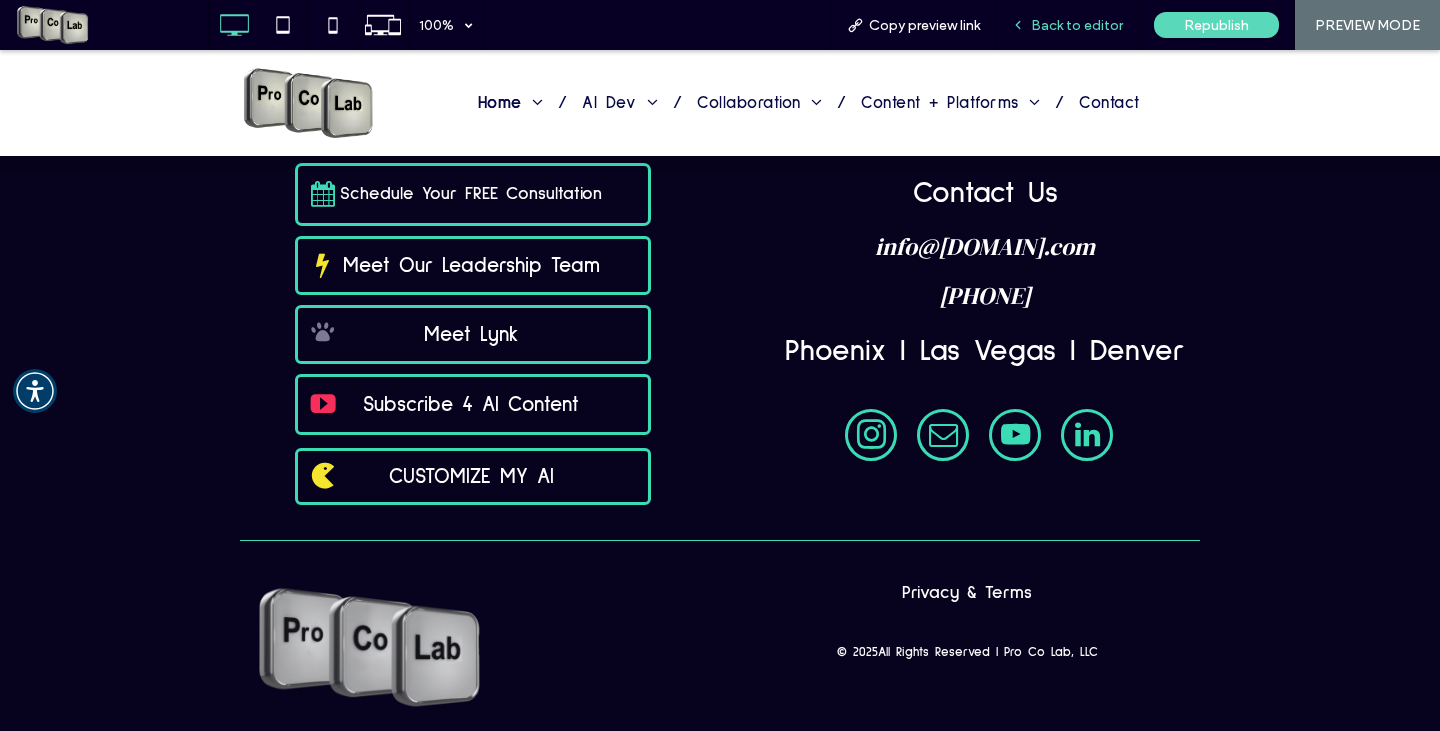 click on "Back to editor" at bounding box center (1067, 25) 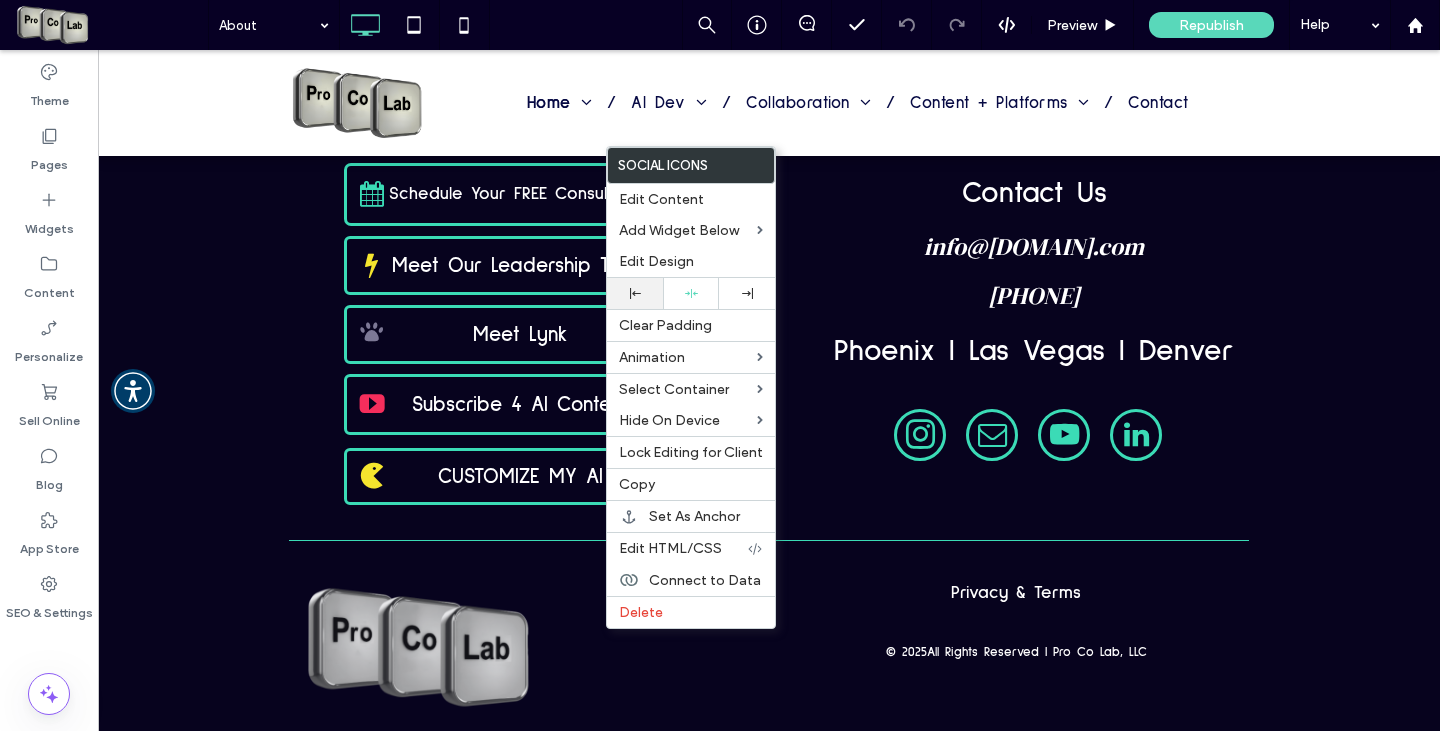 click at bounding box center [635, 293] 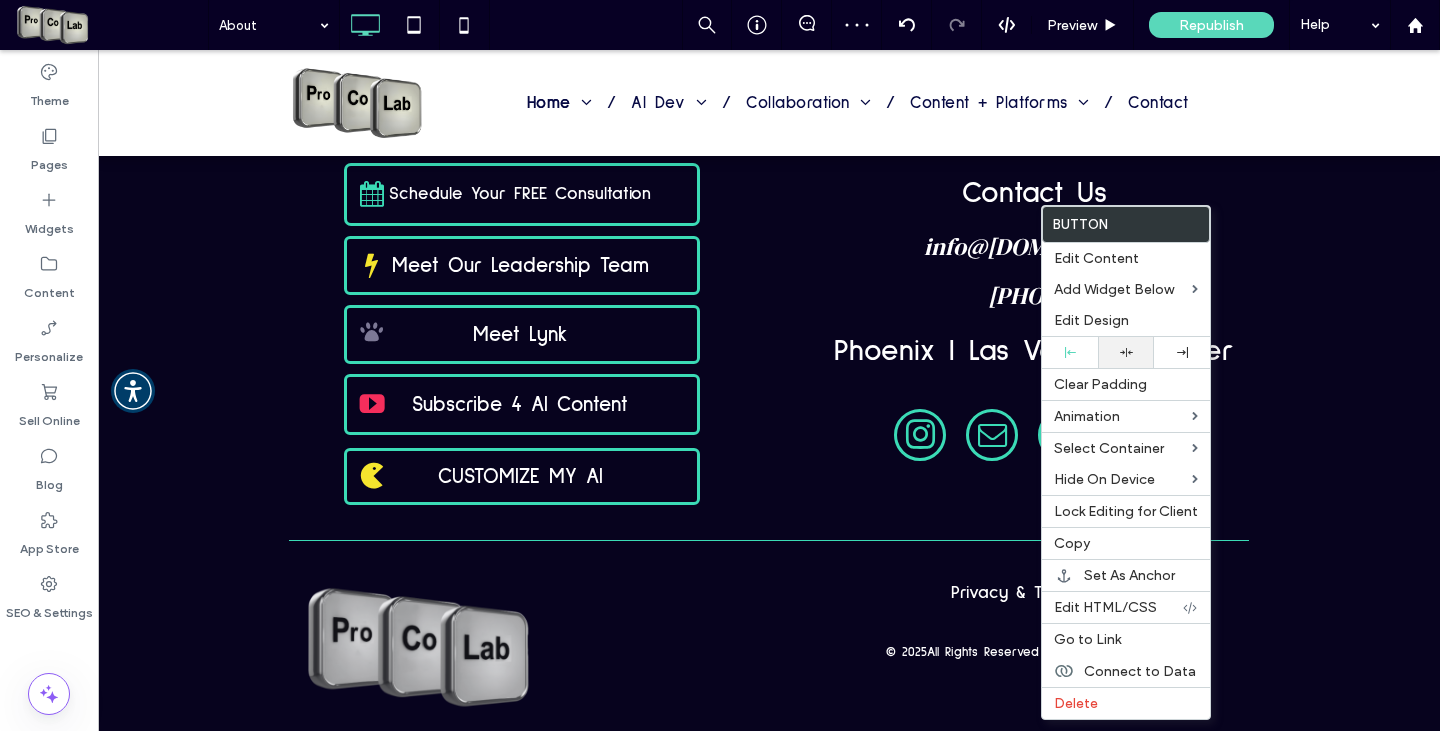 click at bounding box center (1126, 352) 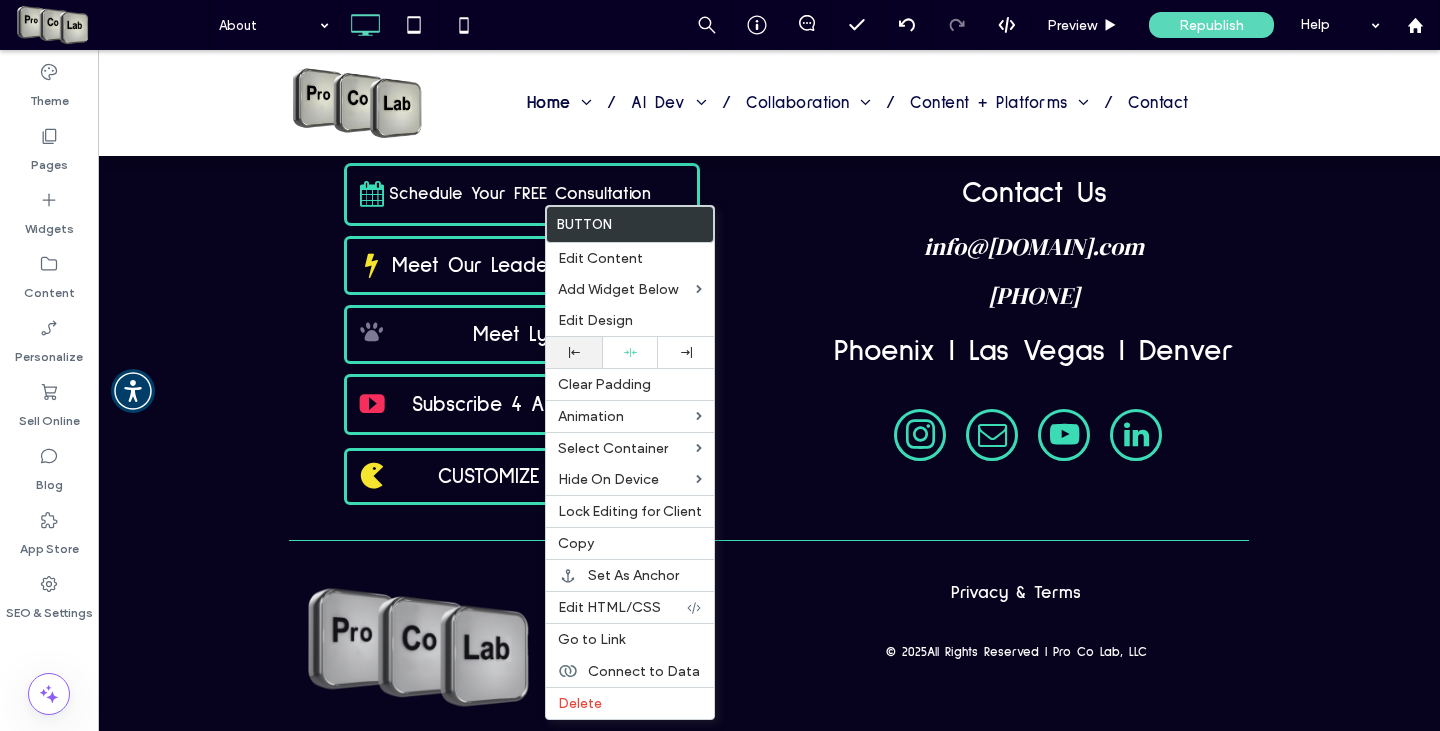 click at bounding box center (574, 352) 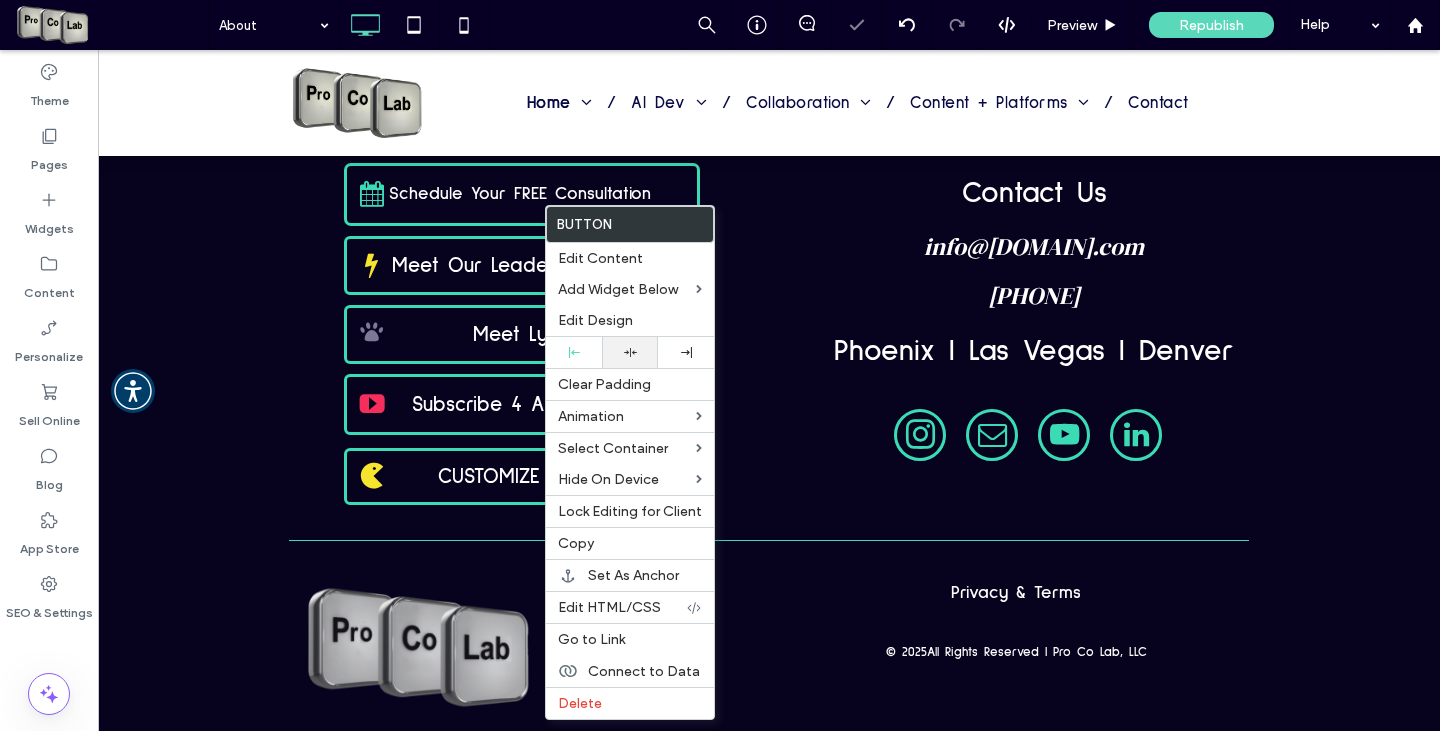 click 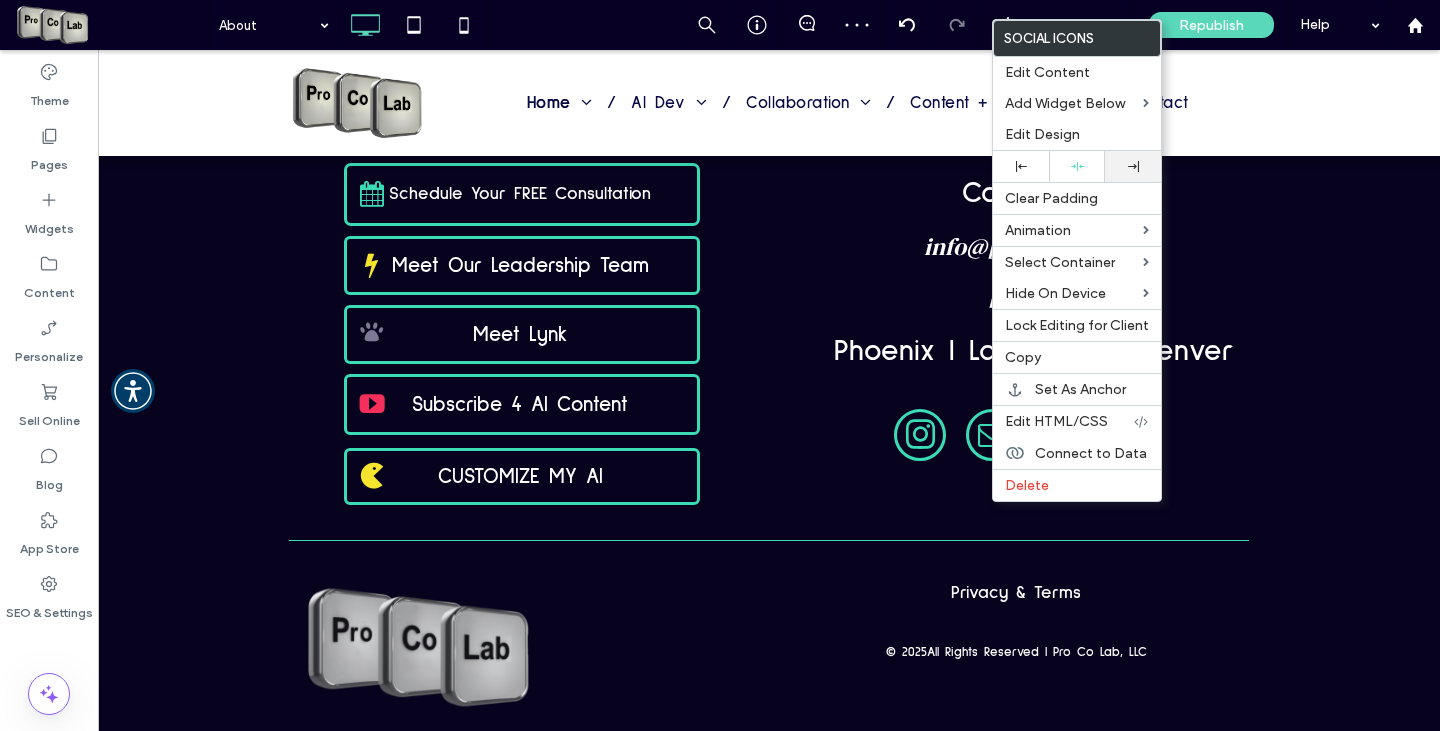 click at bounding box center [1133, 166] 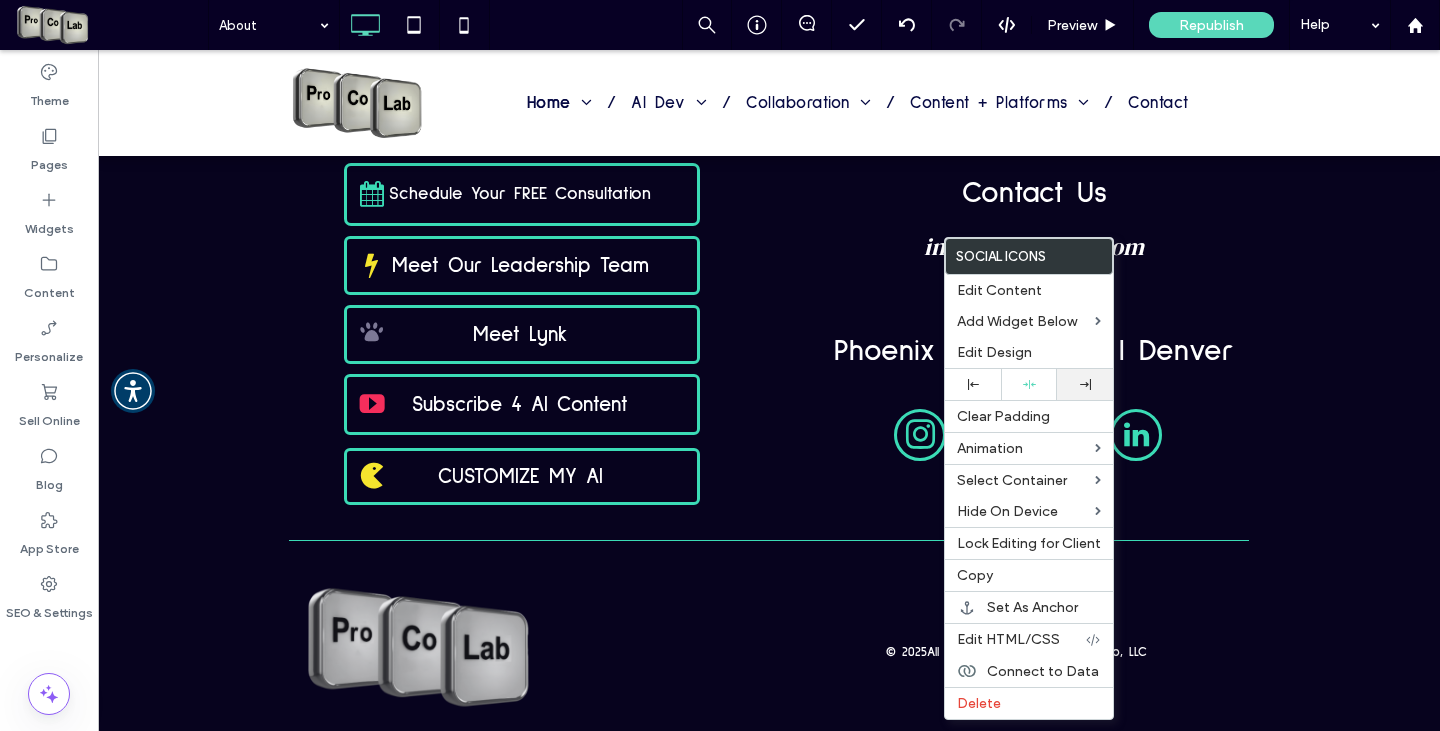 click at bounding box center [1085, 384] 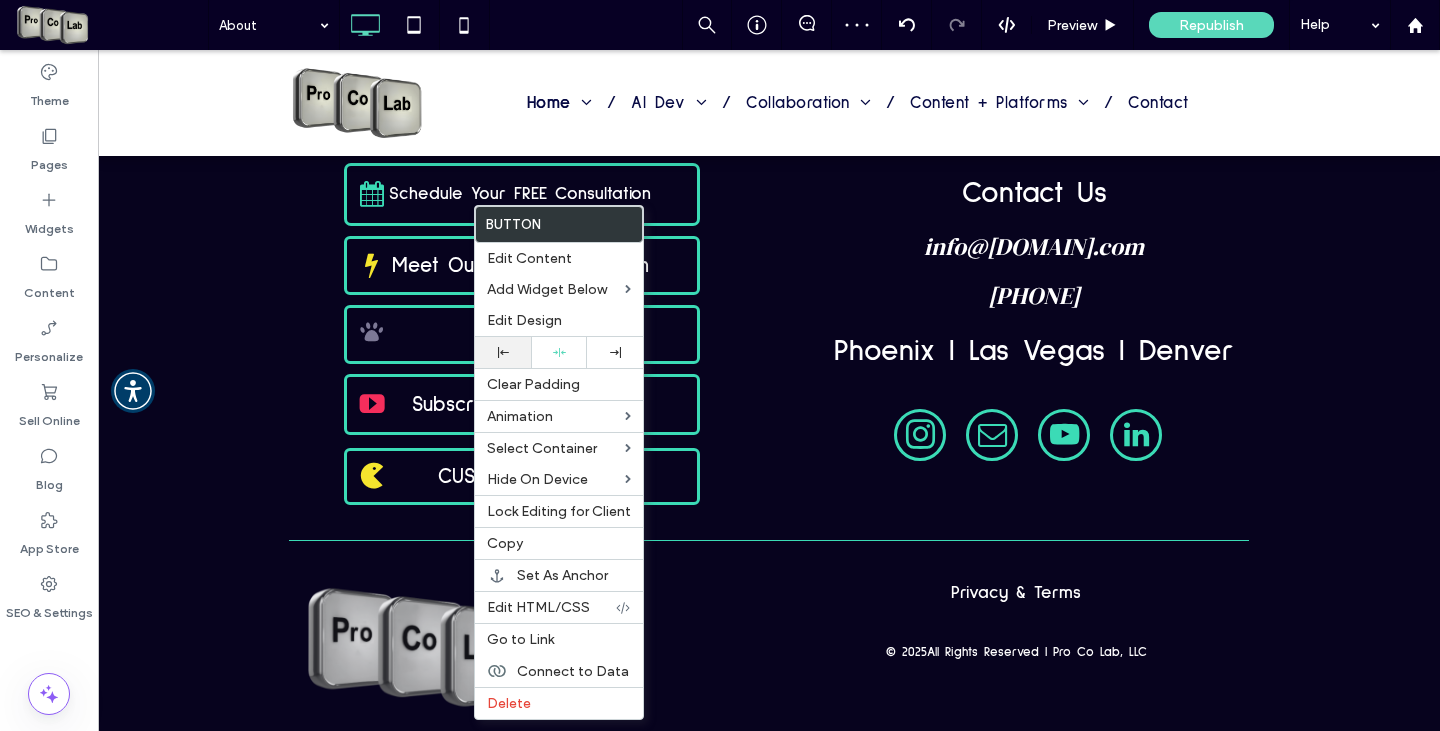 click 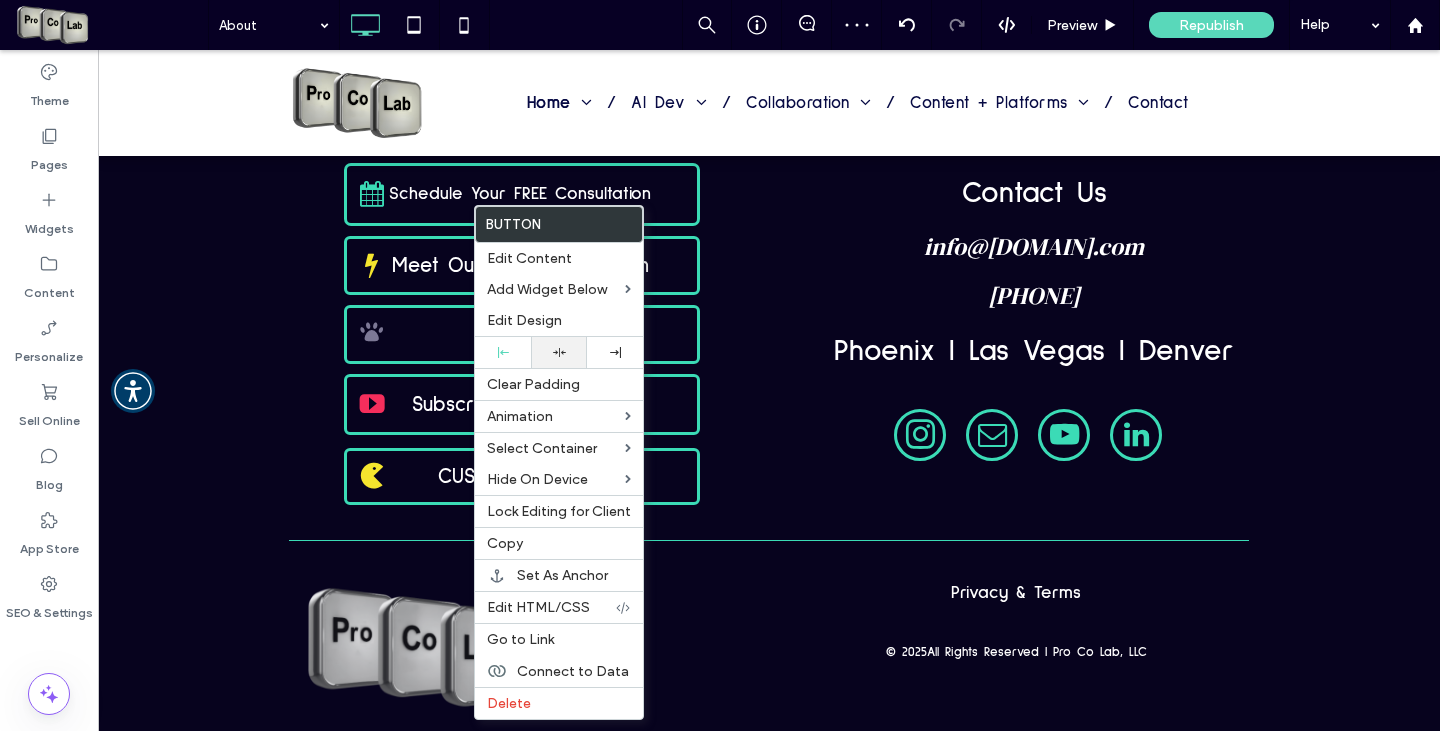 click 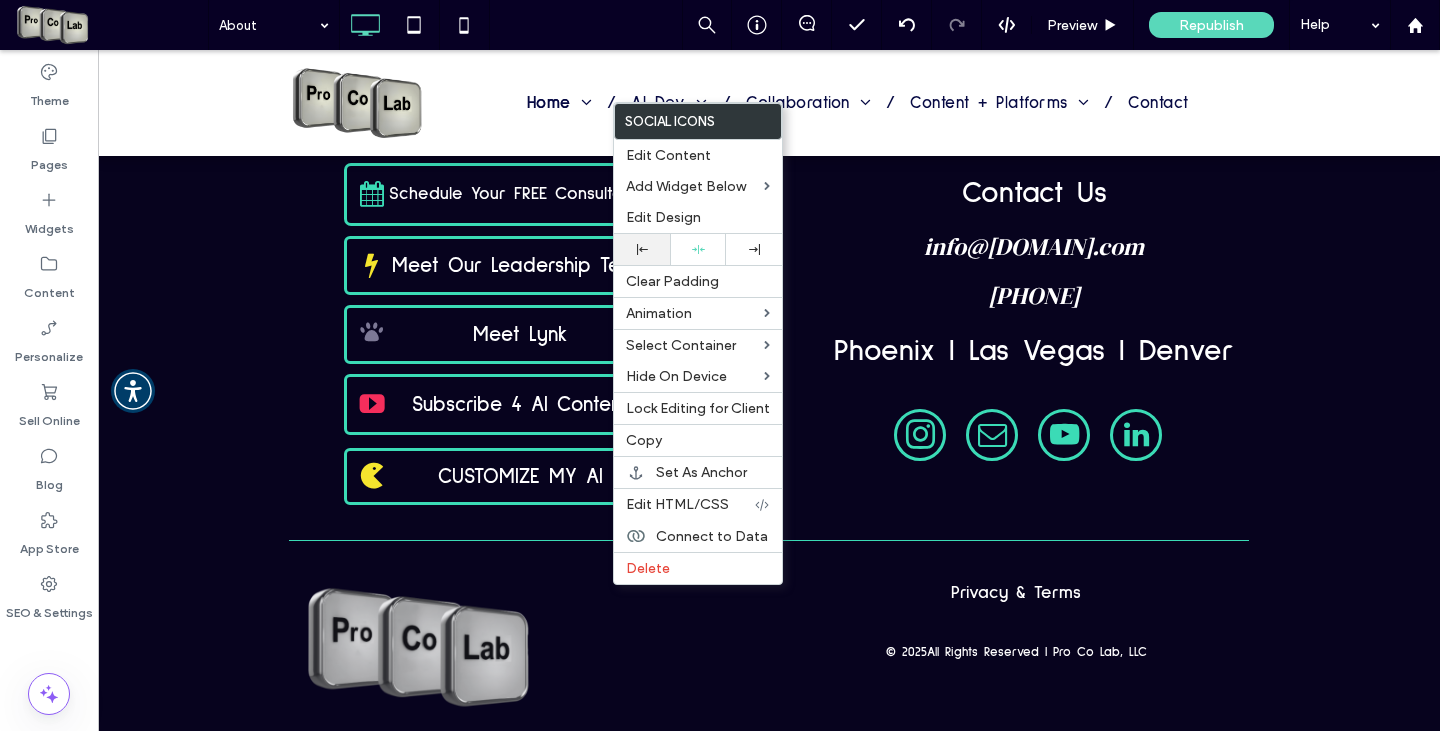 click at bounding box center (642, 249) 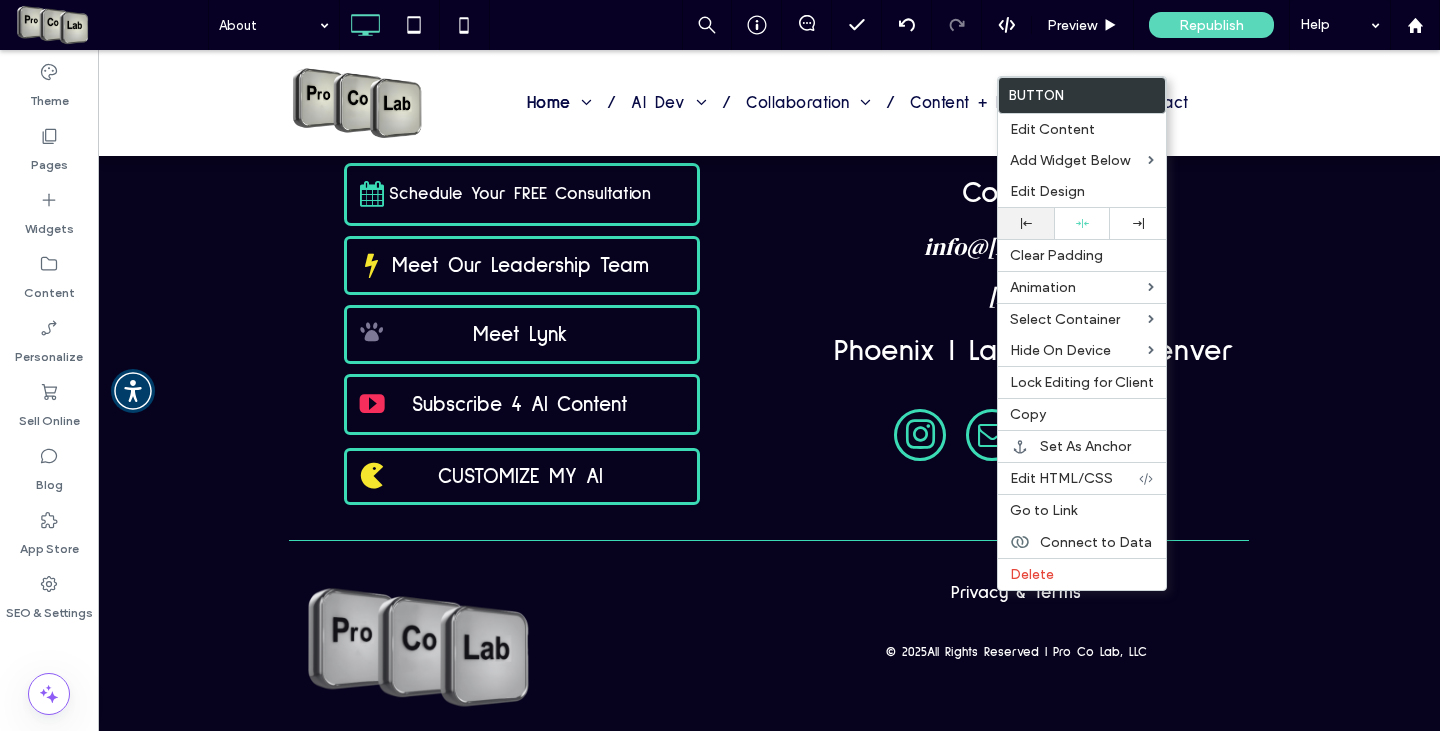 click at bounding box center [1026, 223] 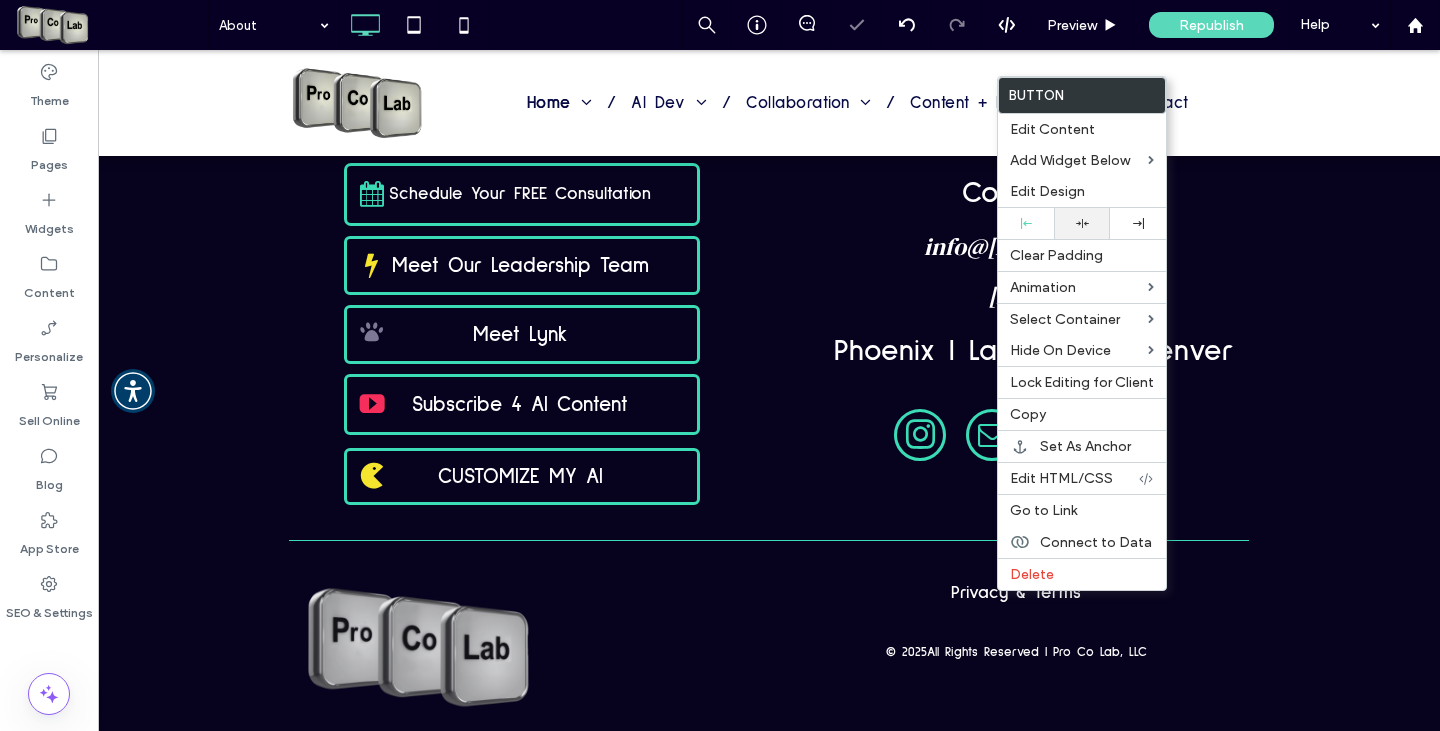 click 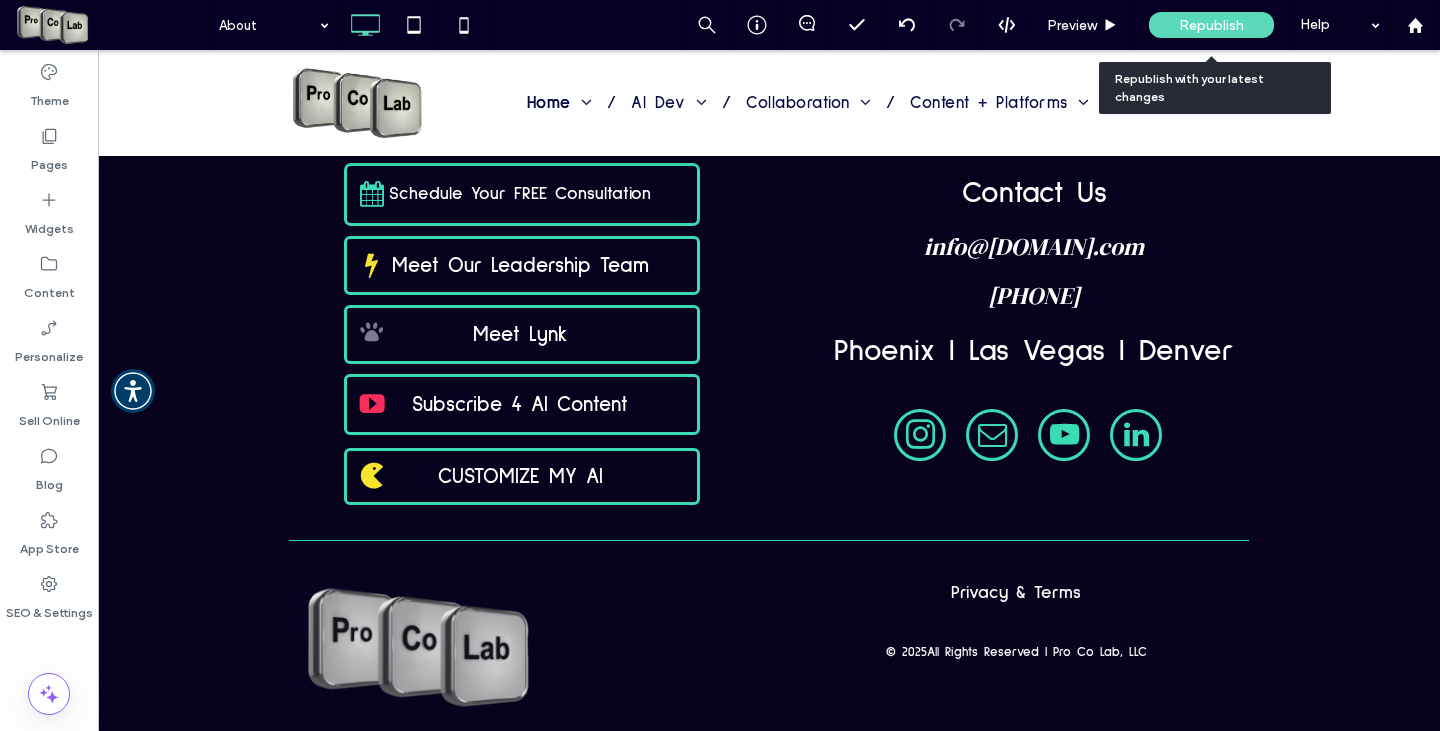 click on "Republish" at bounding box center (1211, 25) 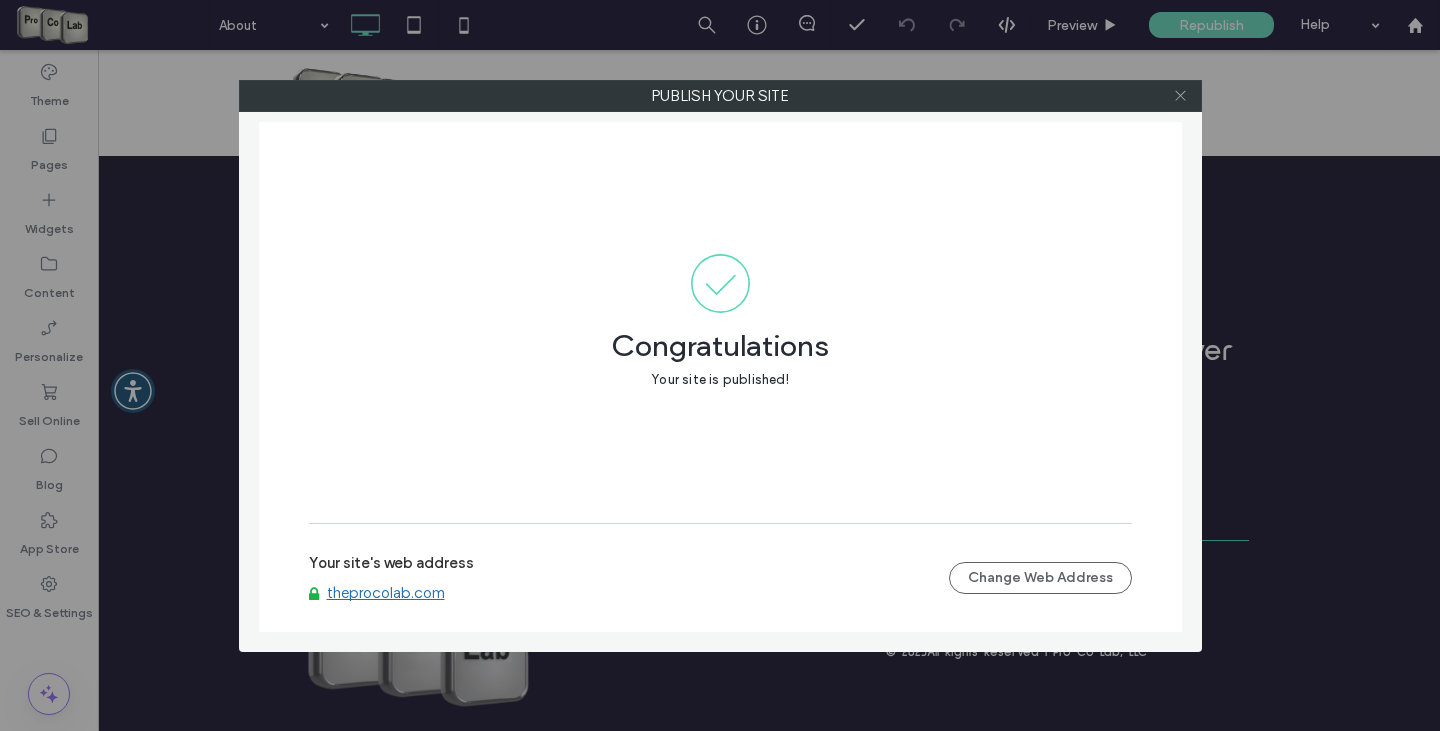 click 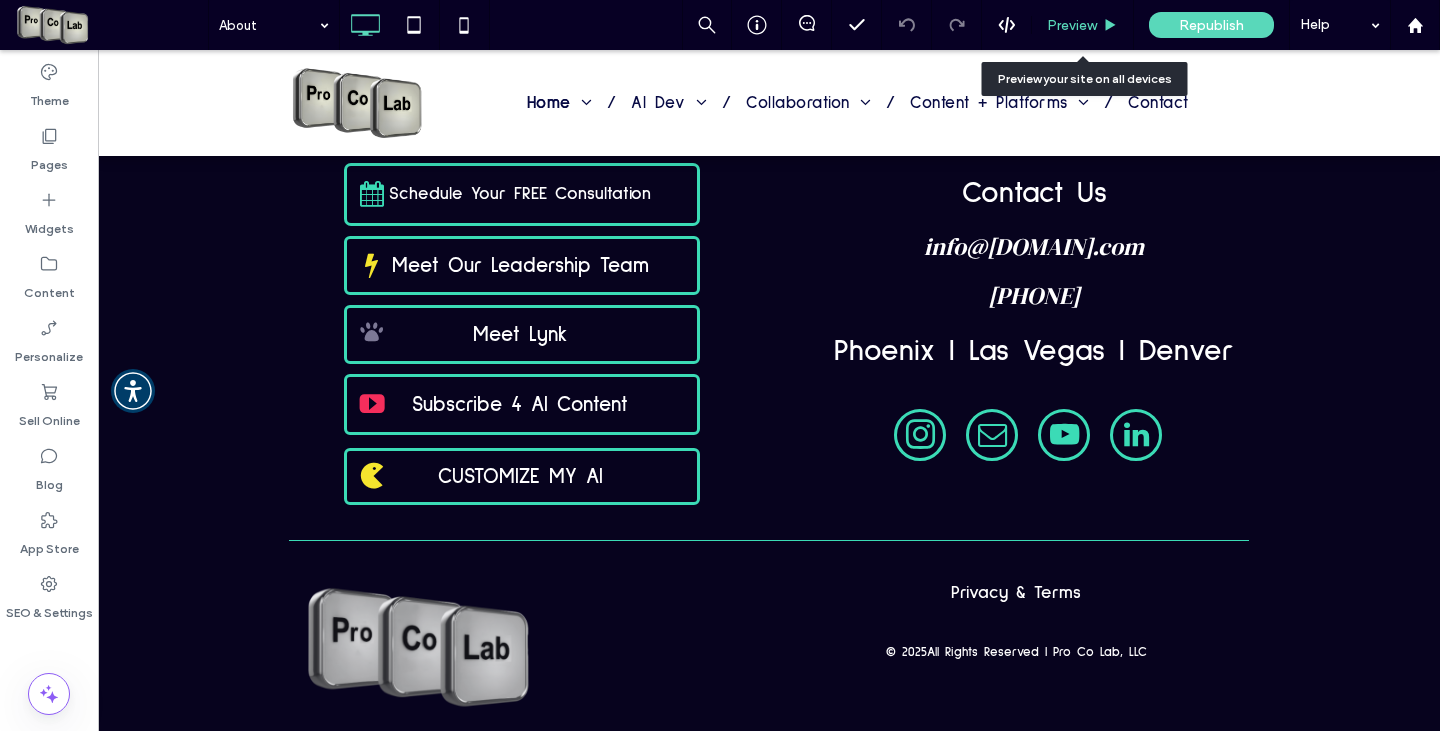 click on "Preview" at bounding box center (1072, 25) 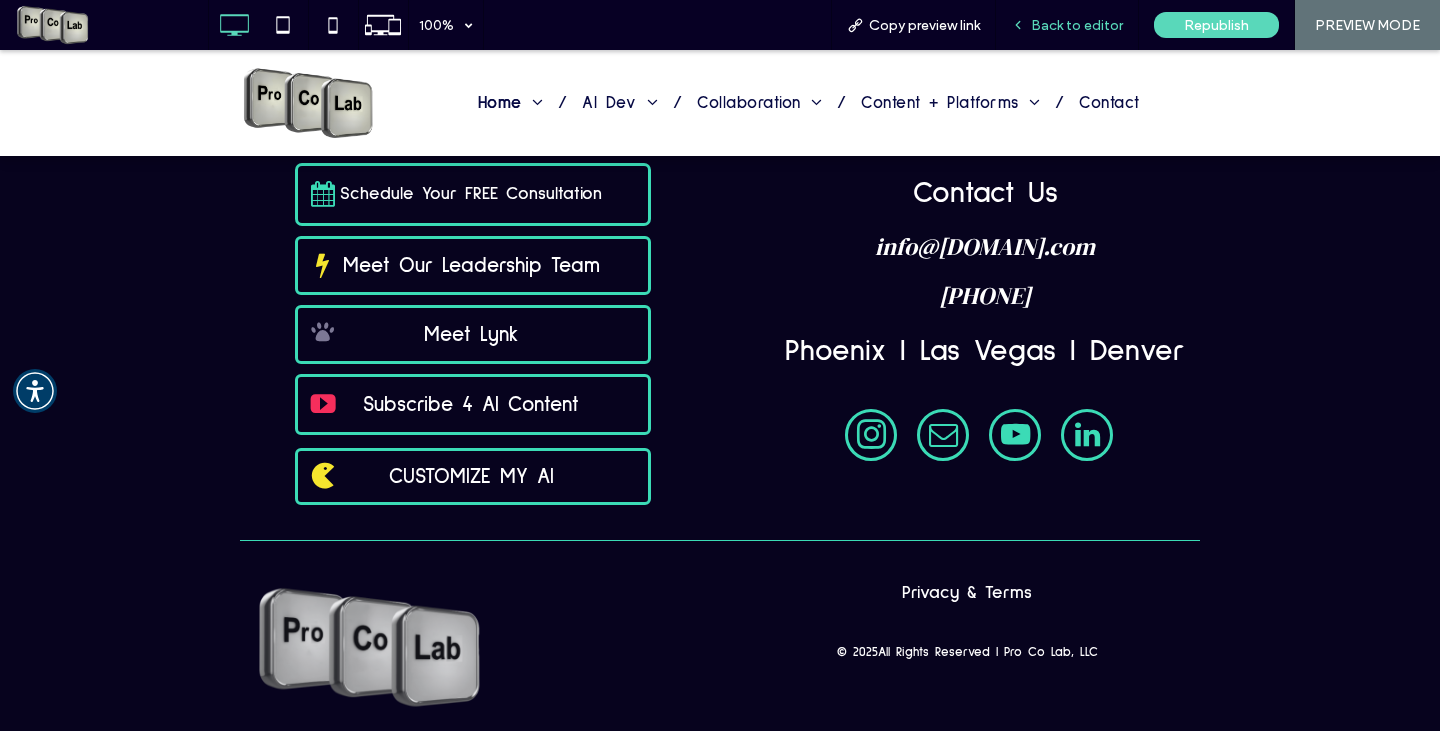 click on "Back to editor" at bounding box center (1077, 25) 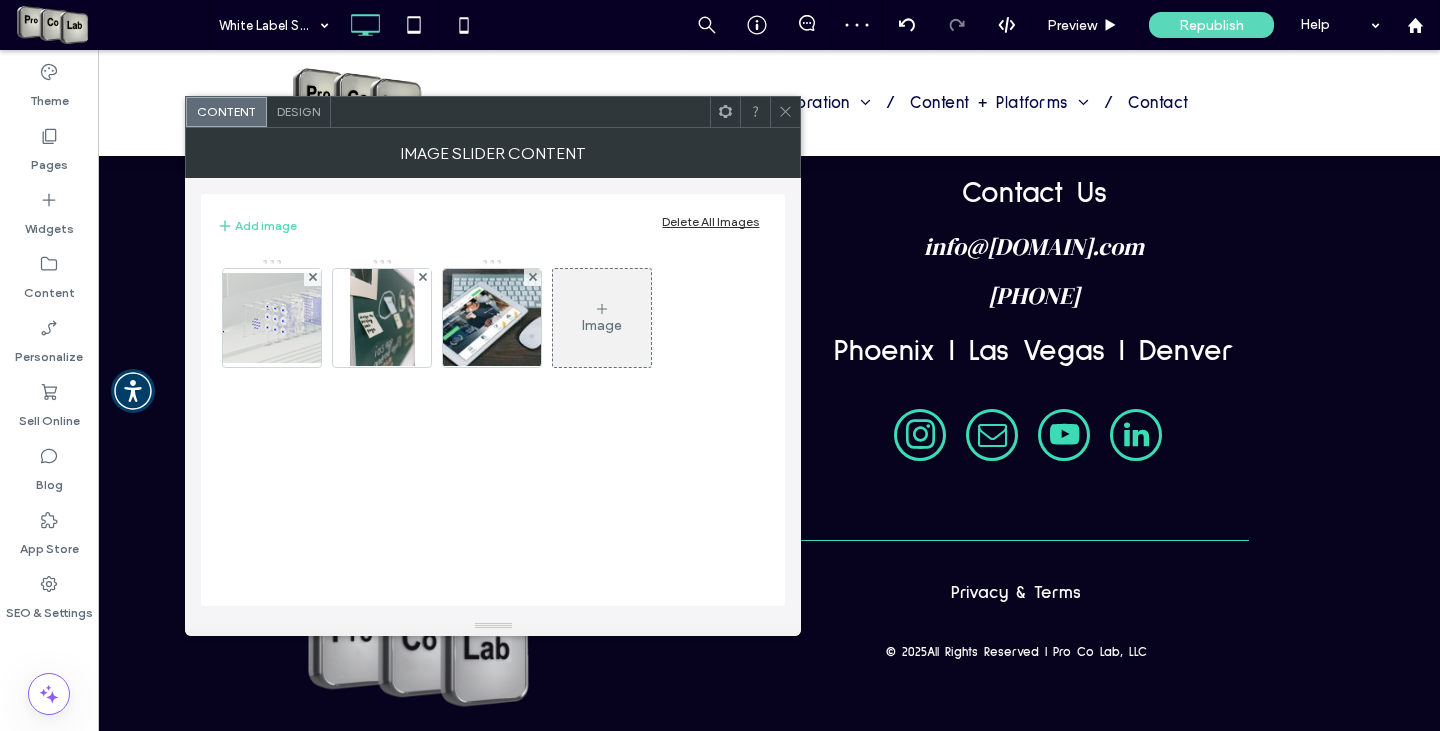 click on "Design" at bounding box center (298, 111) 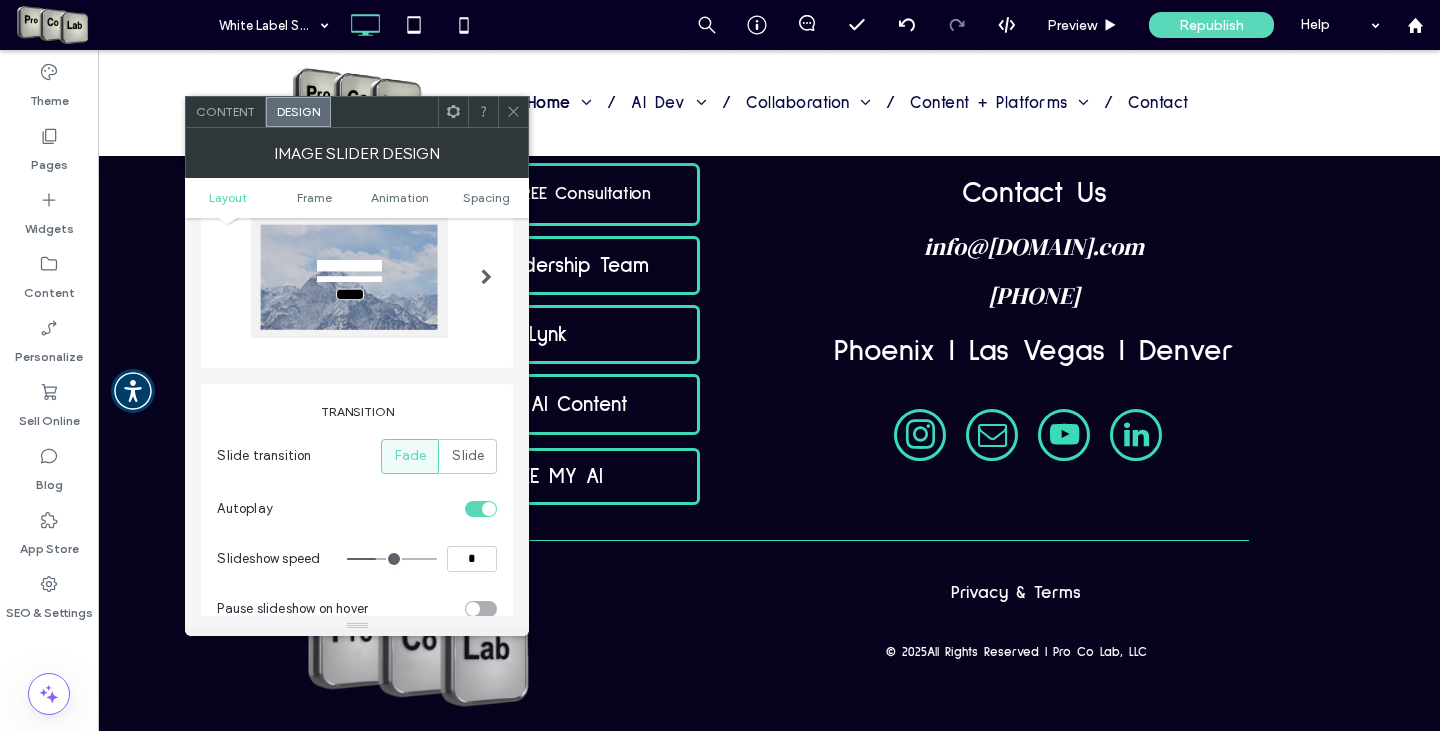 scroll, scrollTop: 0, scrollLeft: 0, axis: both 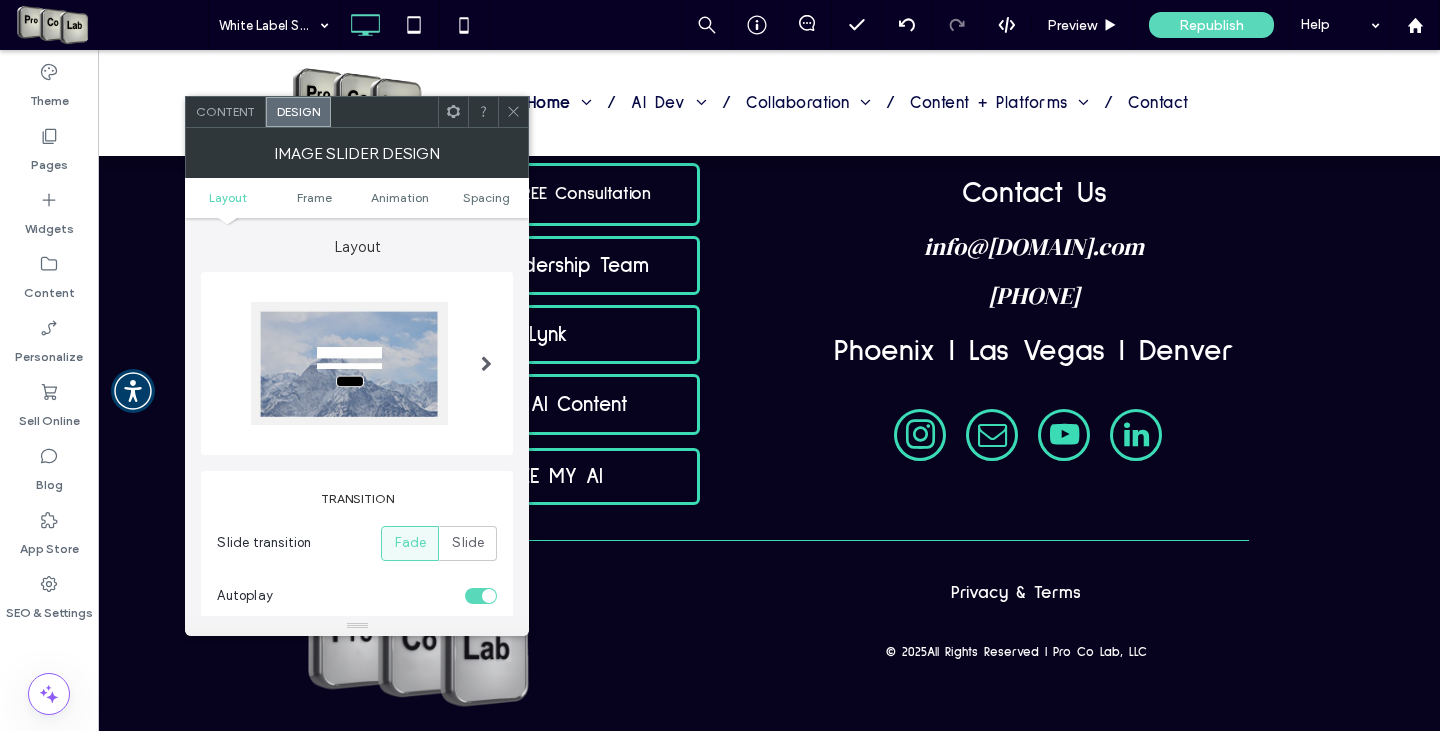 click 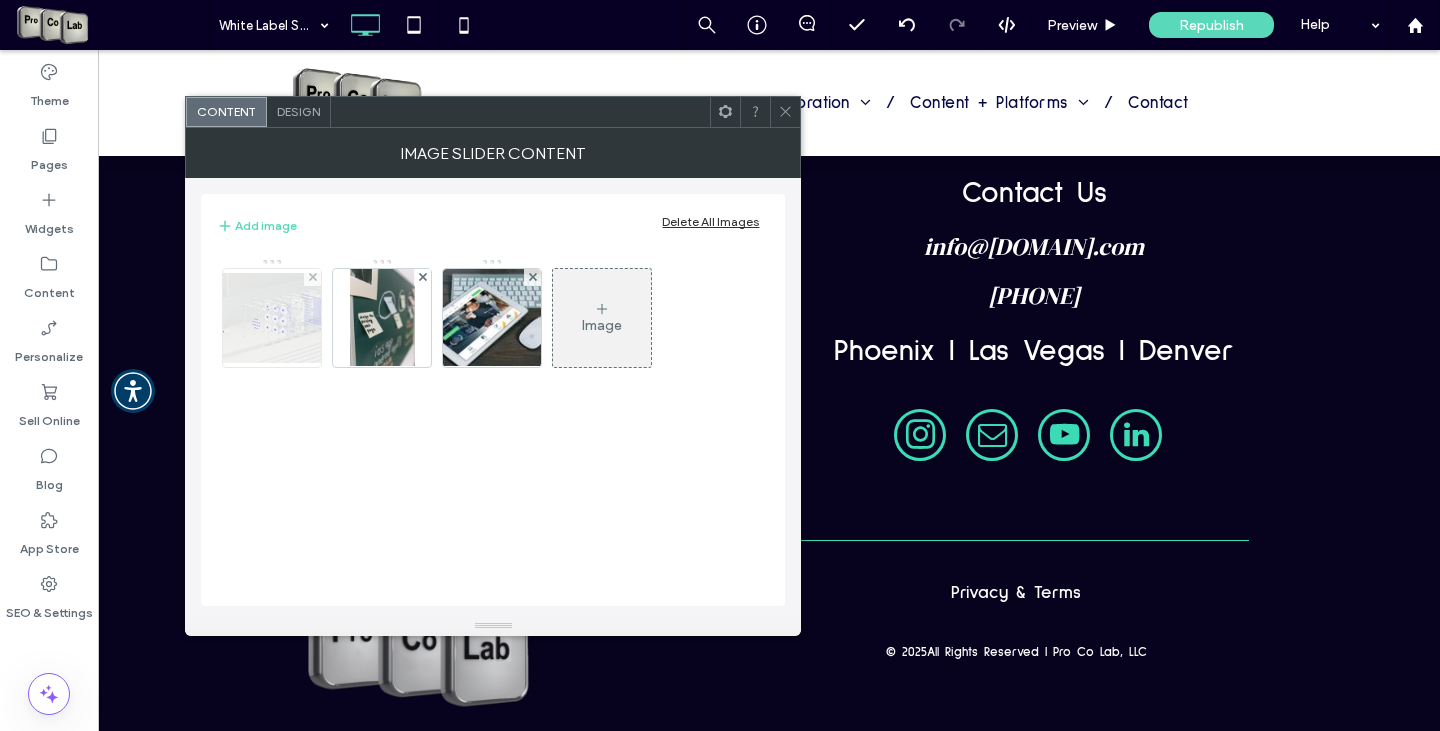 click at bounding box center (272, 318) 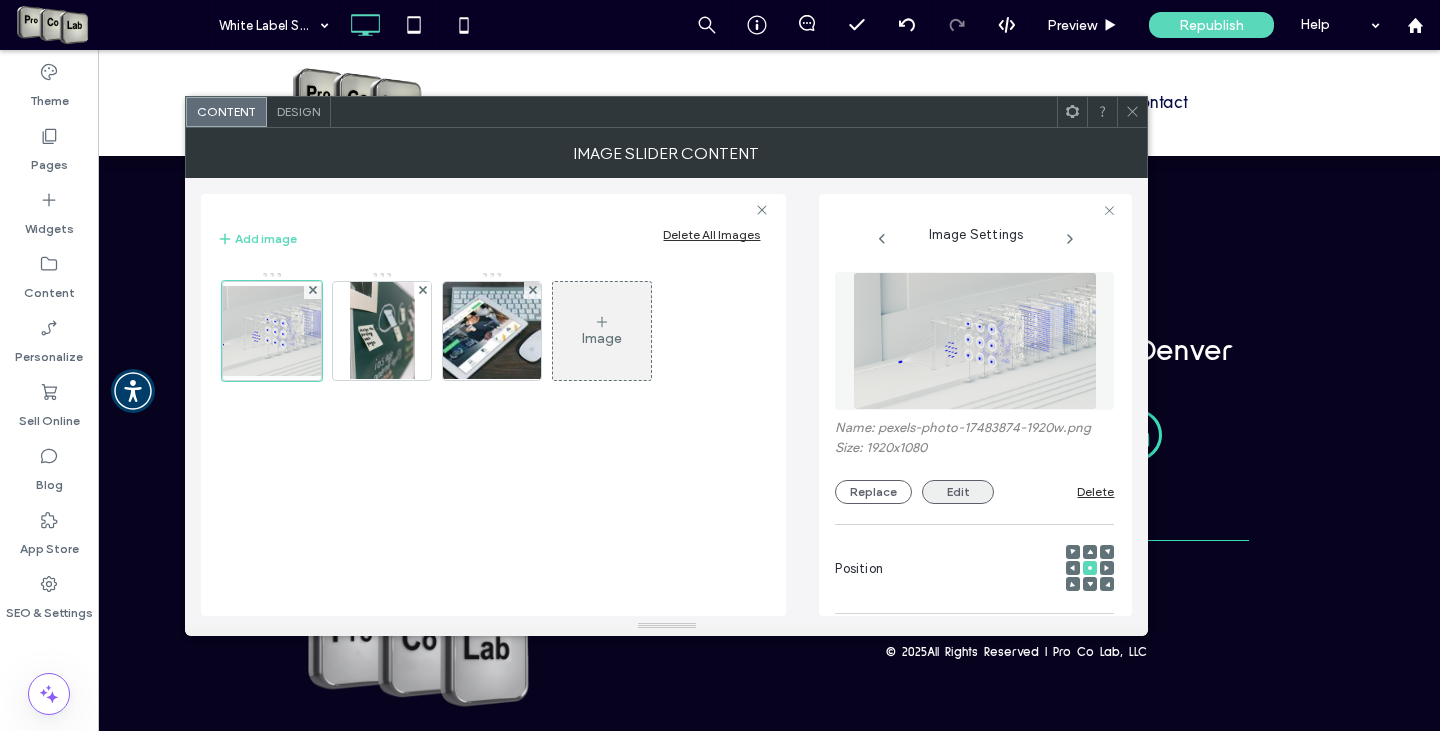 click on "Edit" at bounding box center (958, 492) 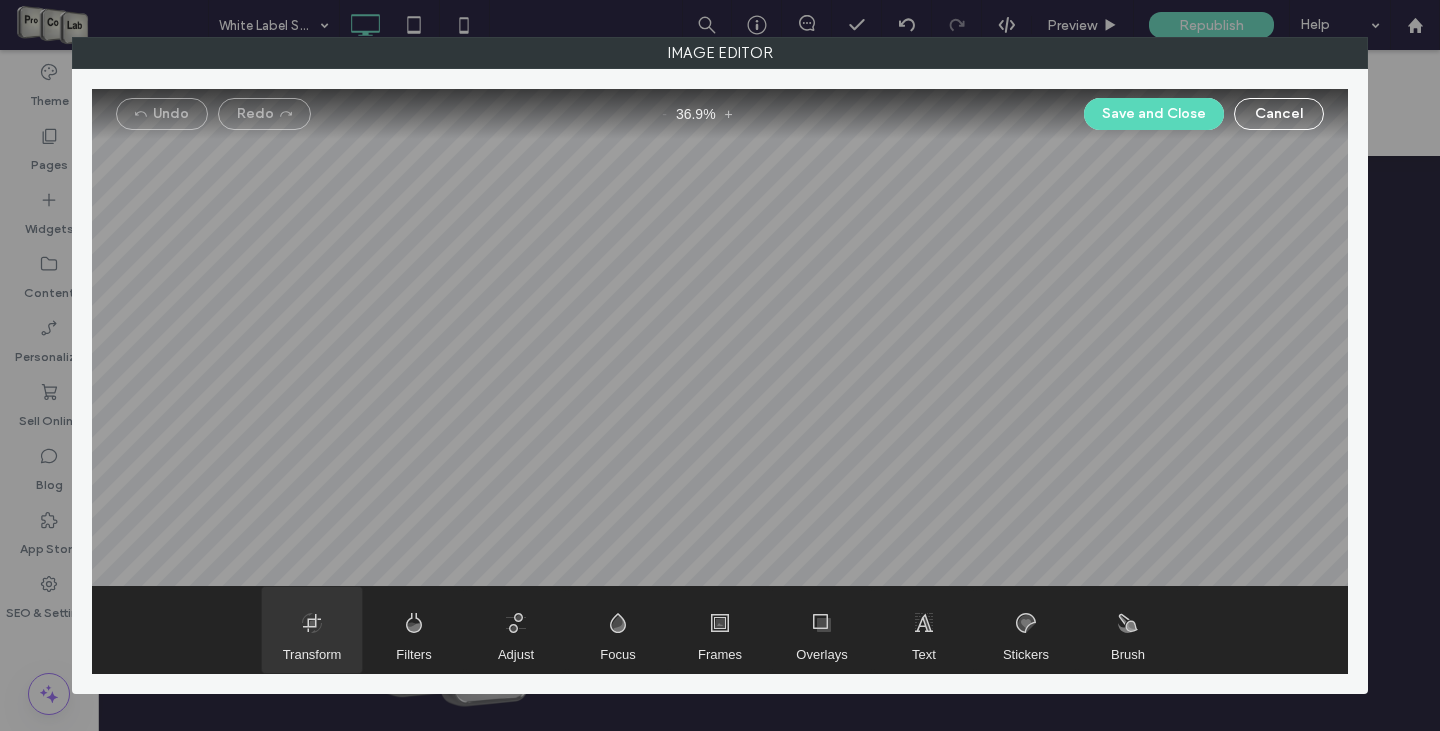 click at bounding box center (312, 630) 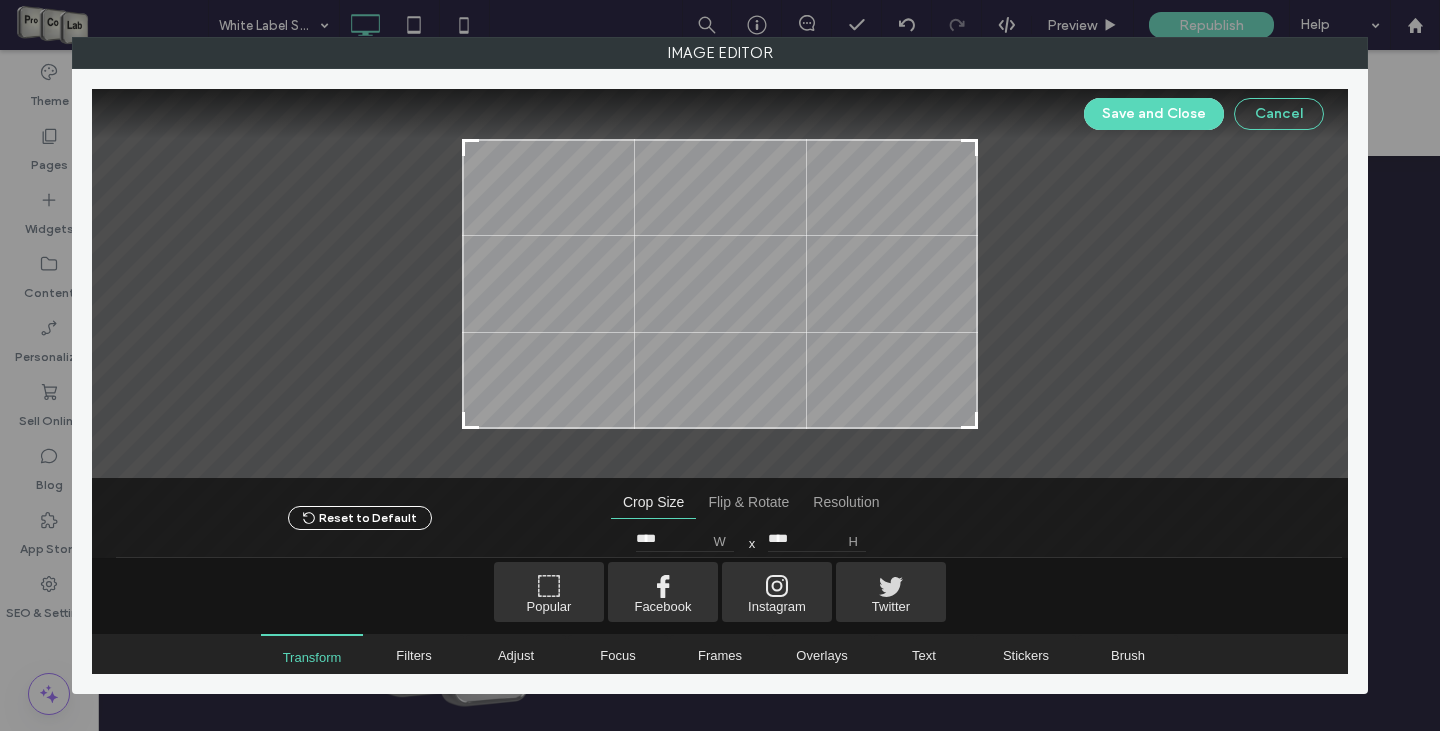 click on "Cancel" at bounding box center [1279, 114] 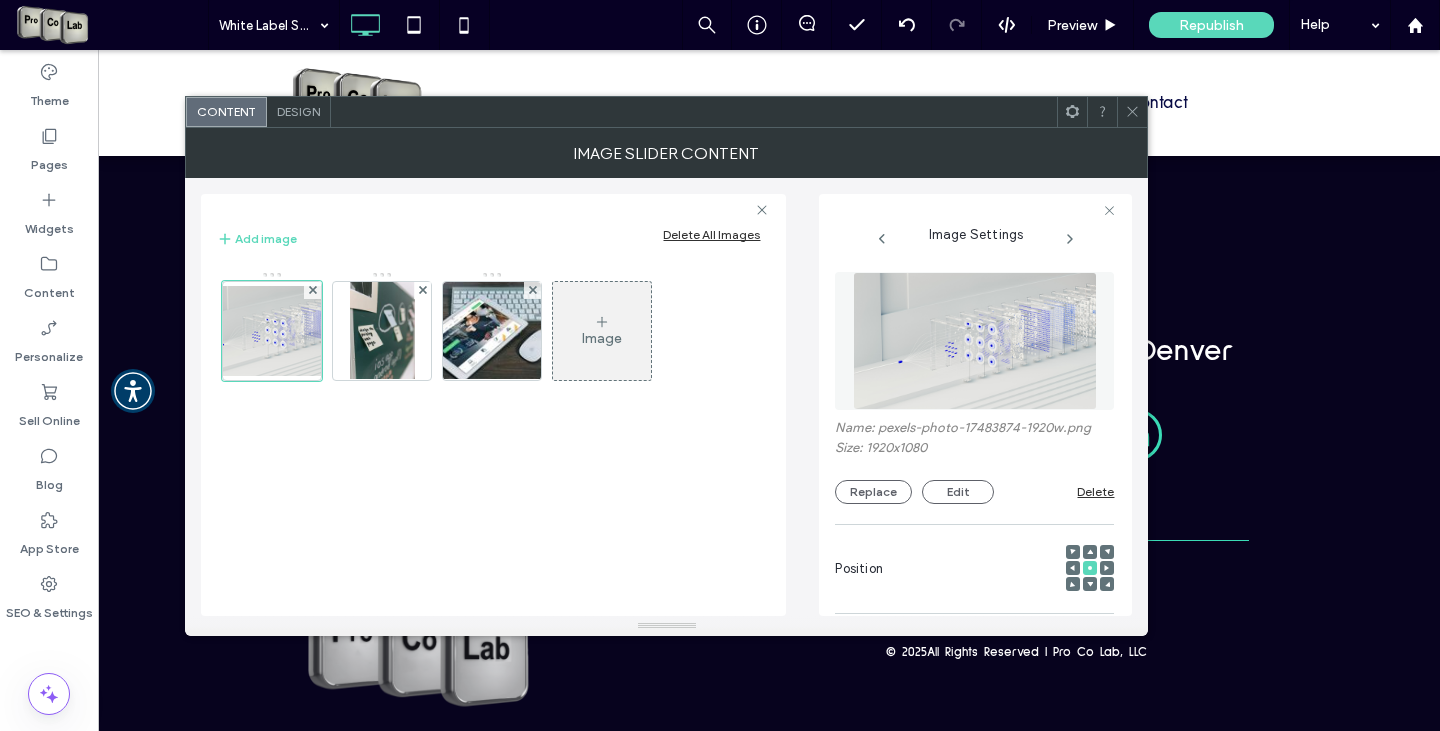 click at bounding box center [1132, 112] 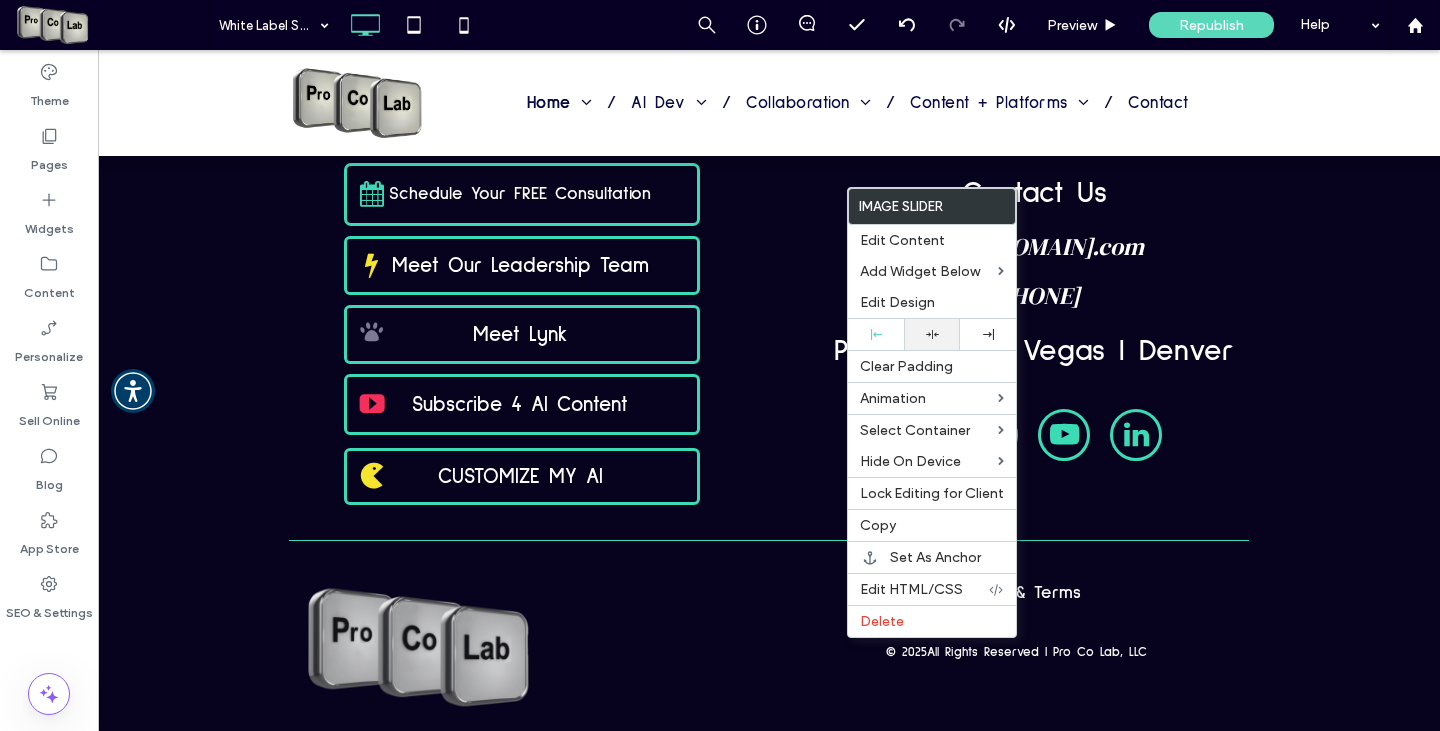 click at bounding box center (932, 334) 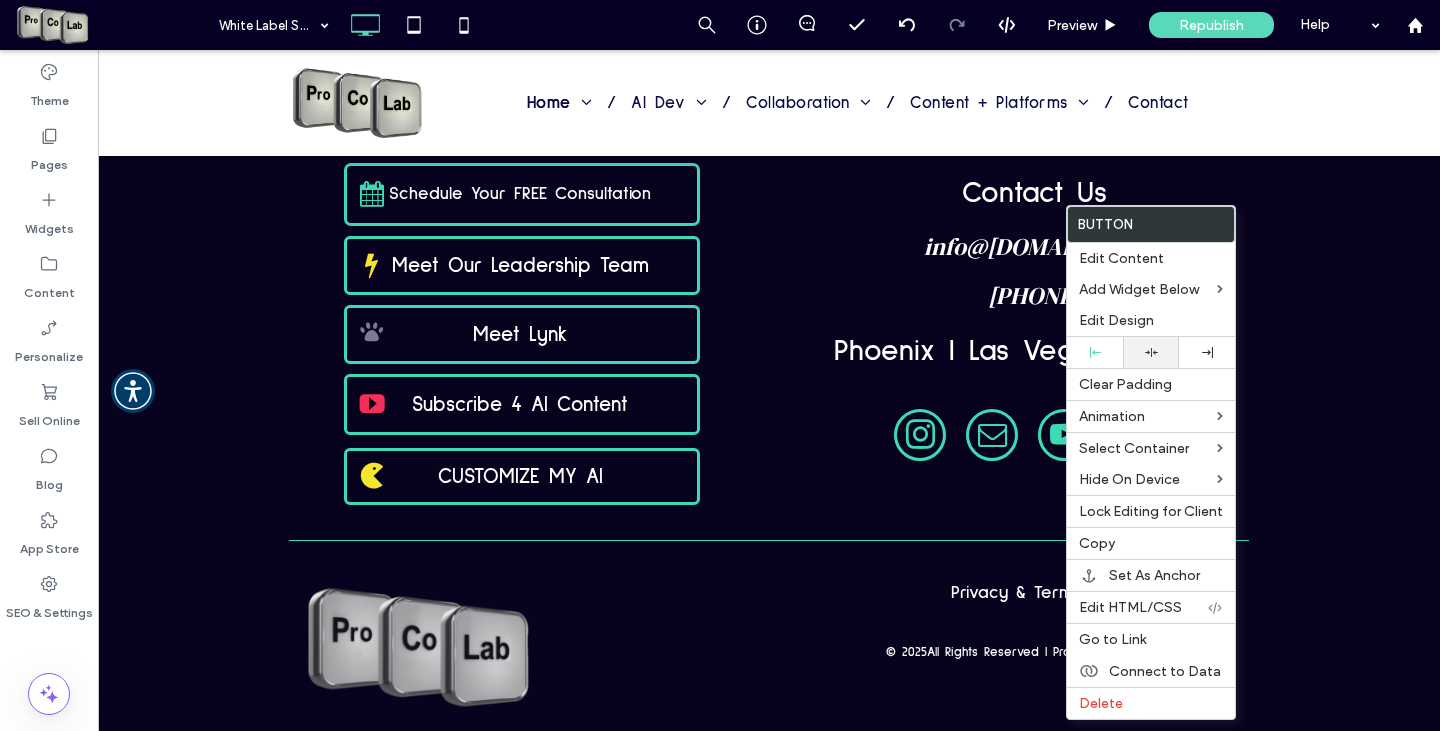 click at bounding box center (1151, 352) 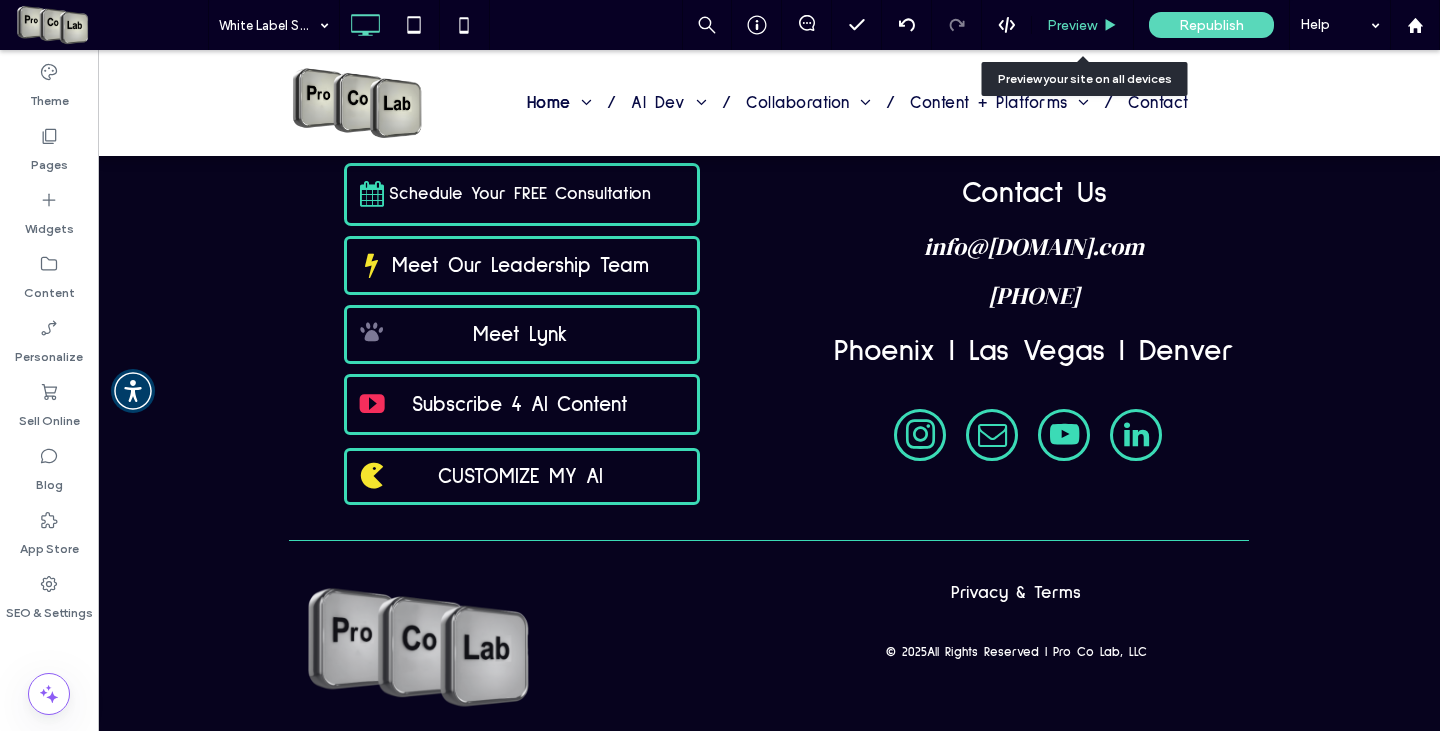 click on "Preview" at bounding box center [1072, 25] 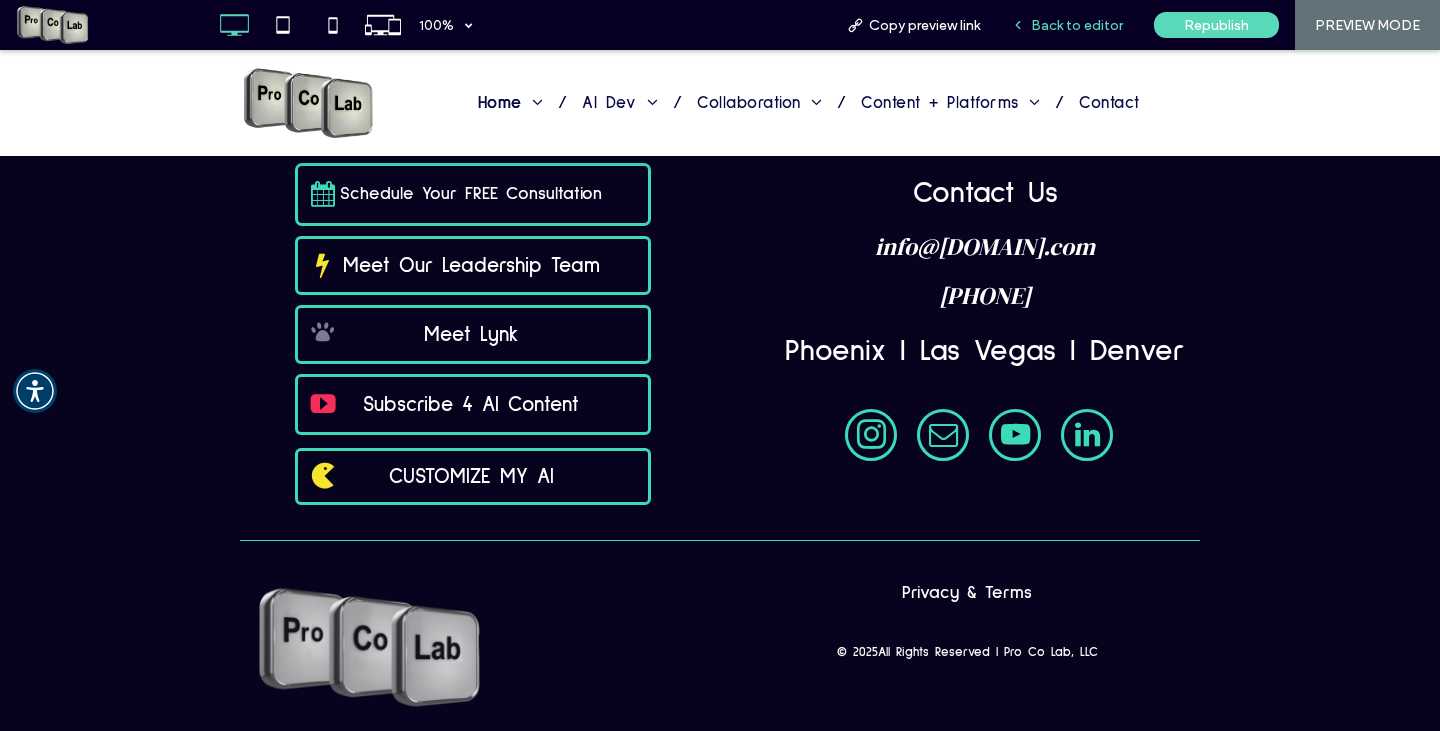click on "Back to editor" at bounding box center [1067, 25] 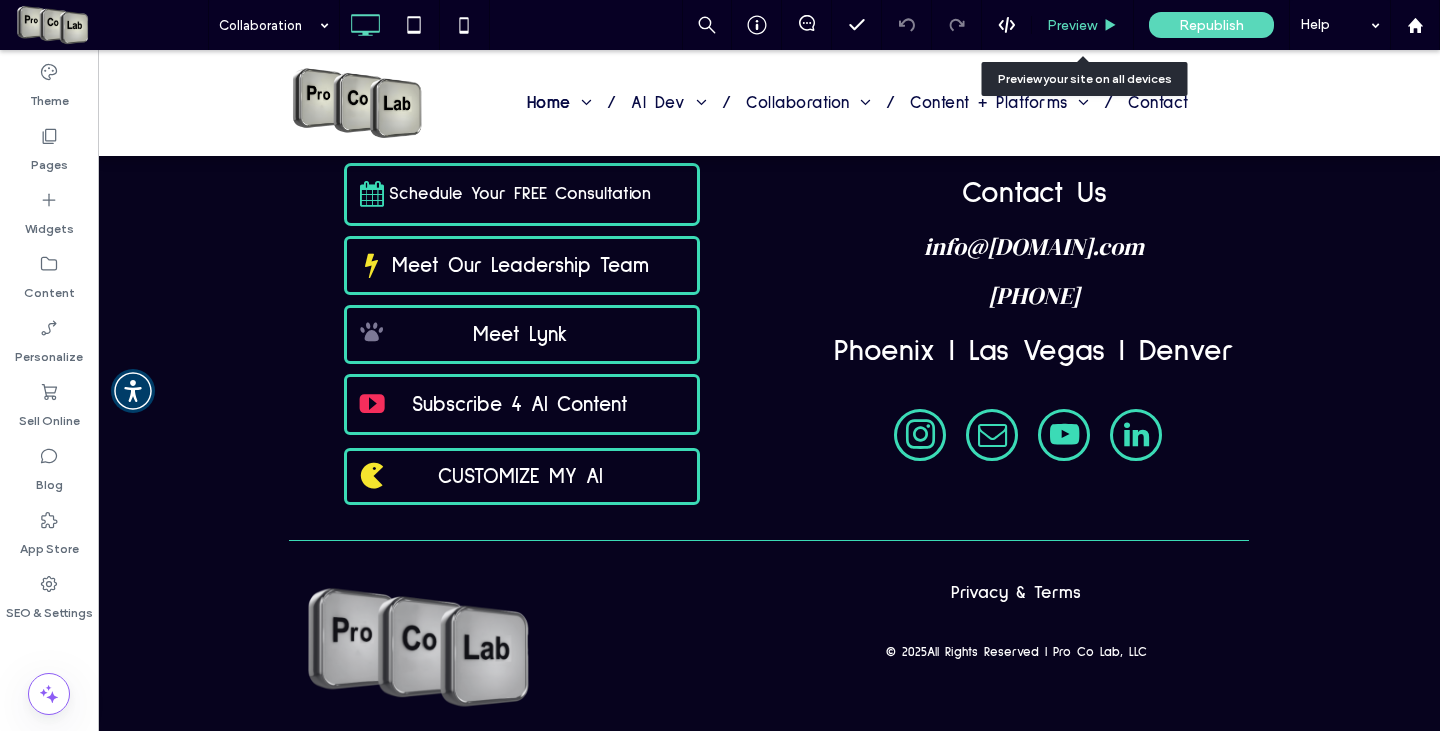 click on "Preview" at bounding box center (1072, 25) 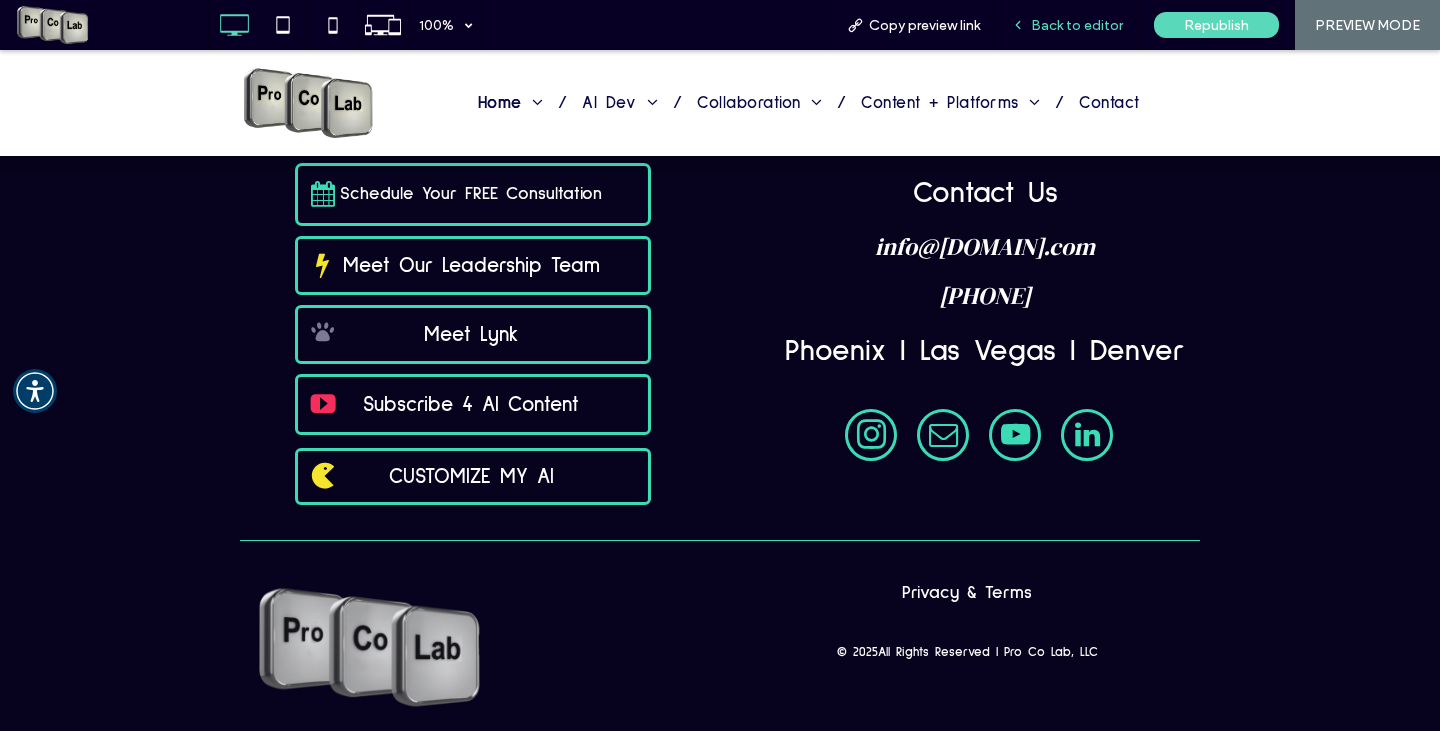 click on "Back to editor" at bounding box center (1077, 25) 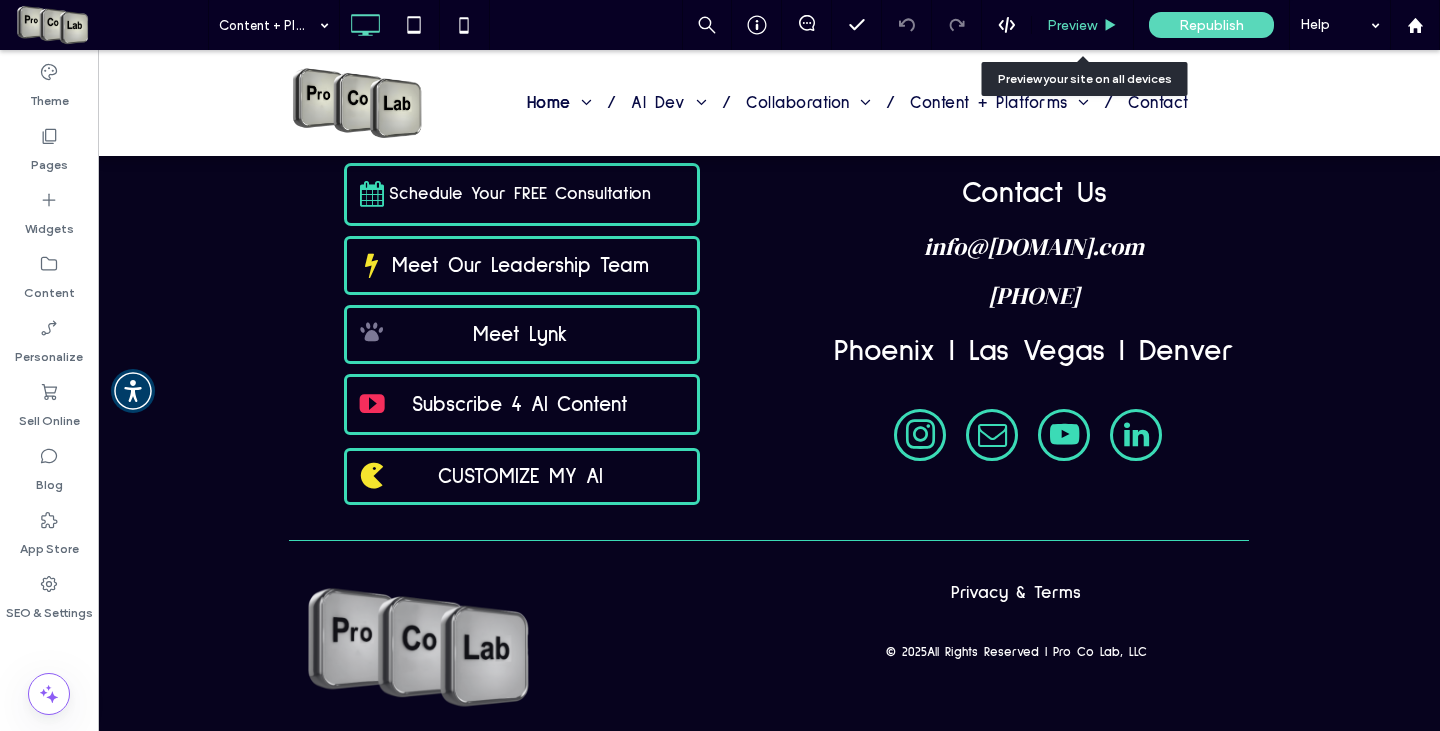 click on "Preview" at bounding box center (1072, 25) 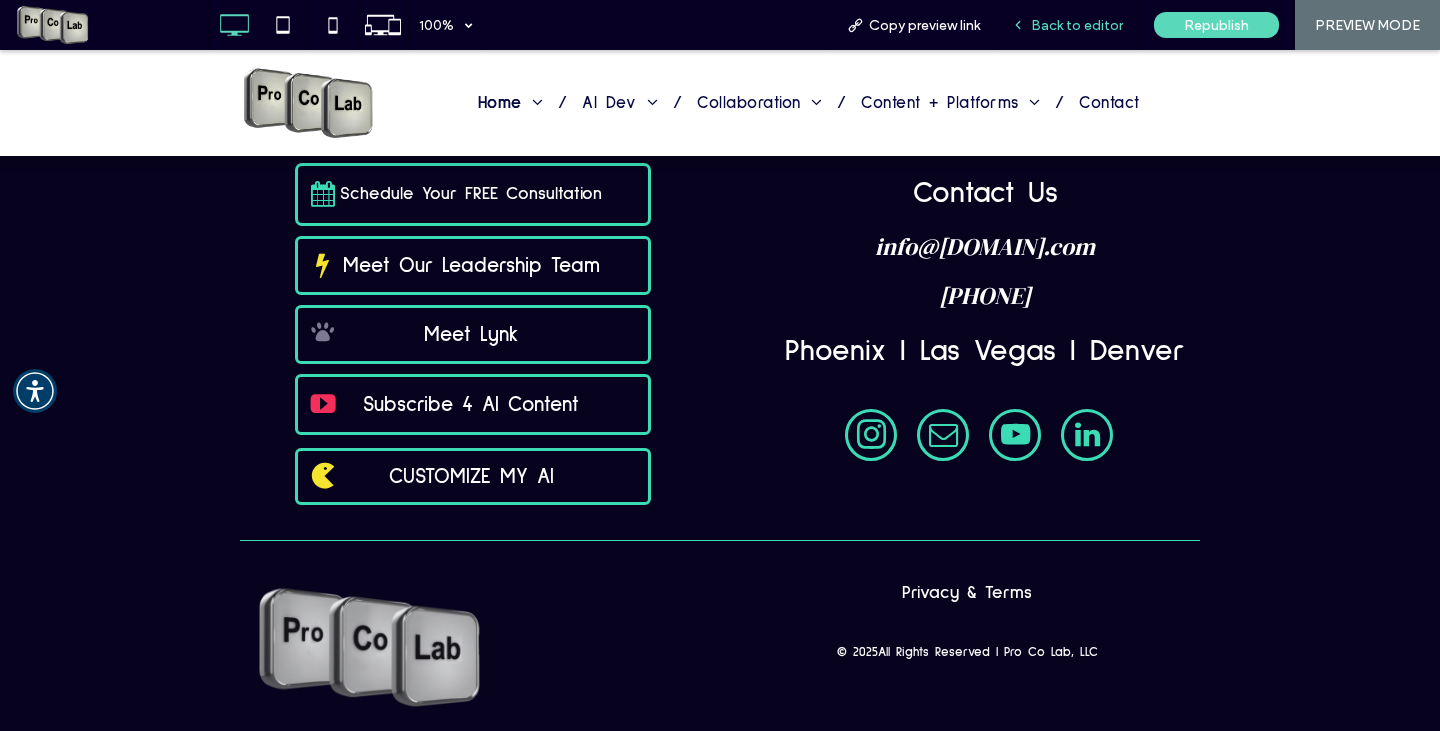 click on "Back to editor" at bounding box center [1077, 25] 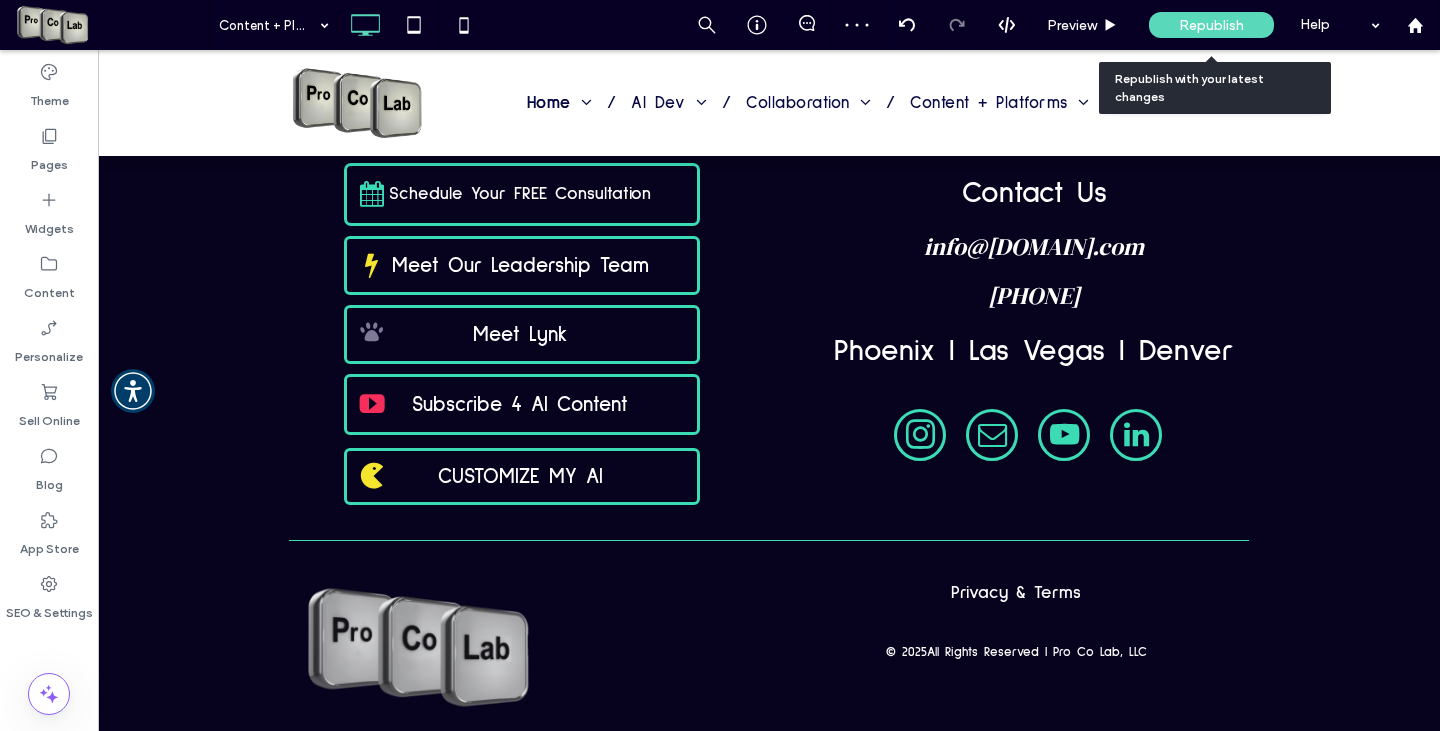 click on "Republish" at bounding box center (1211, 25) 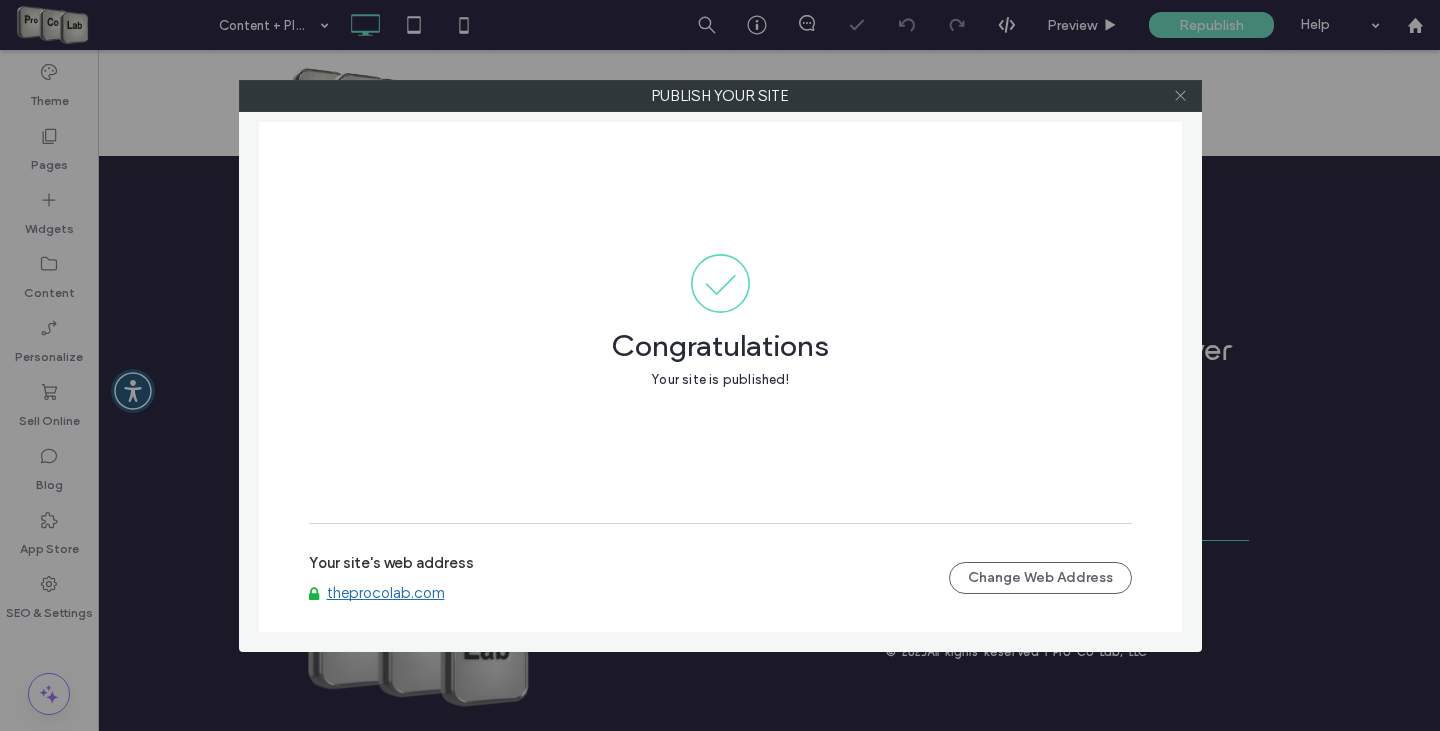 click 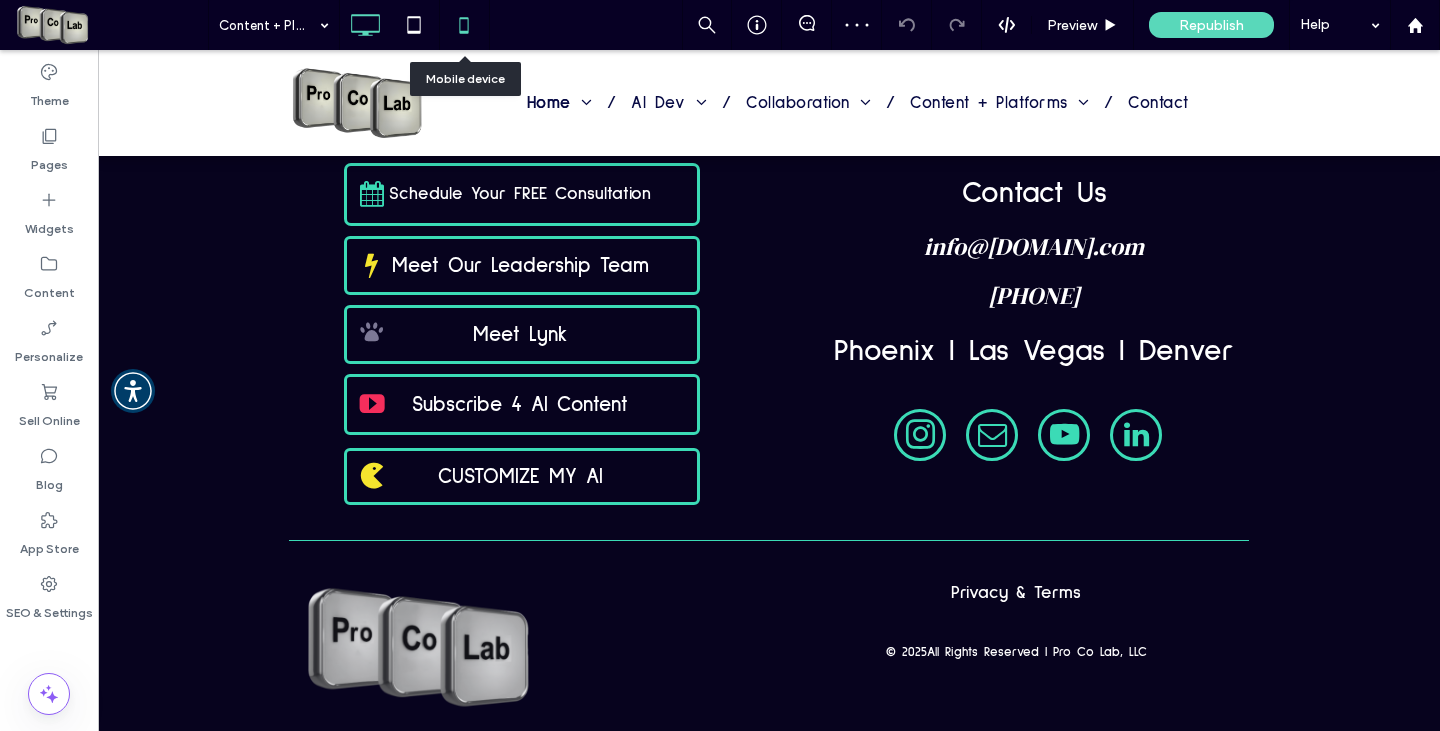 click 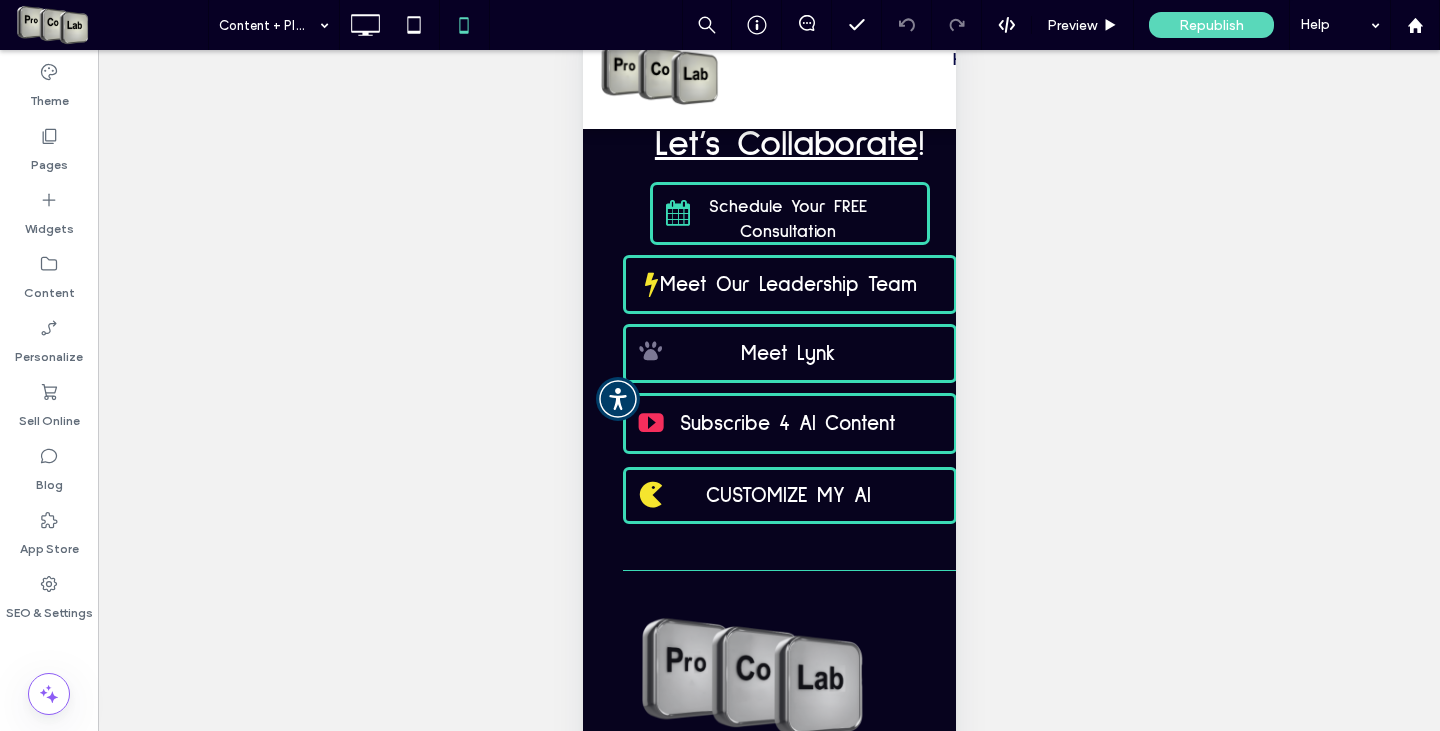 scroll, scrollTop: 96, scrollLeft: 0, axis: vertical 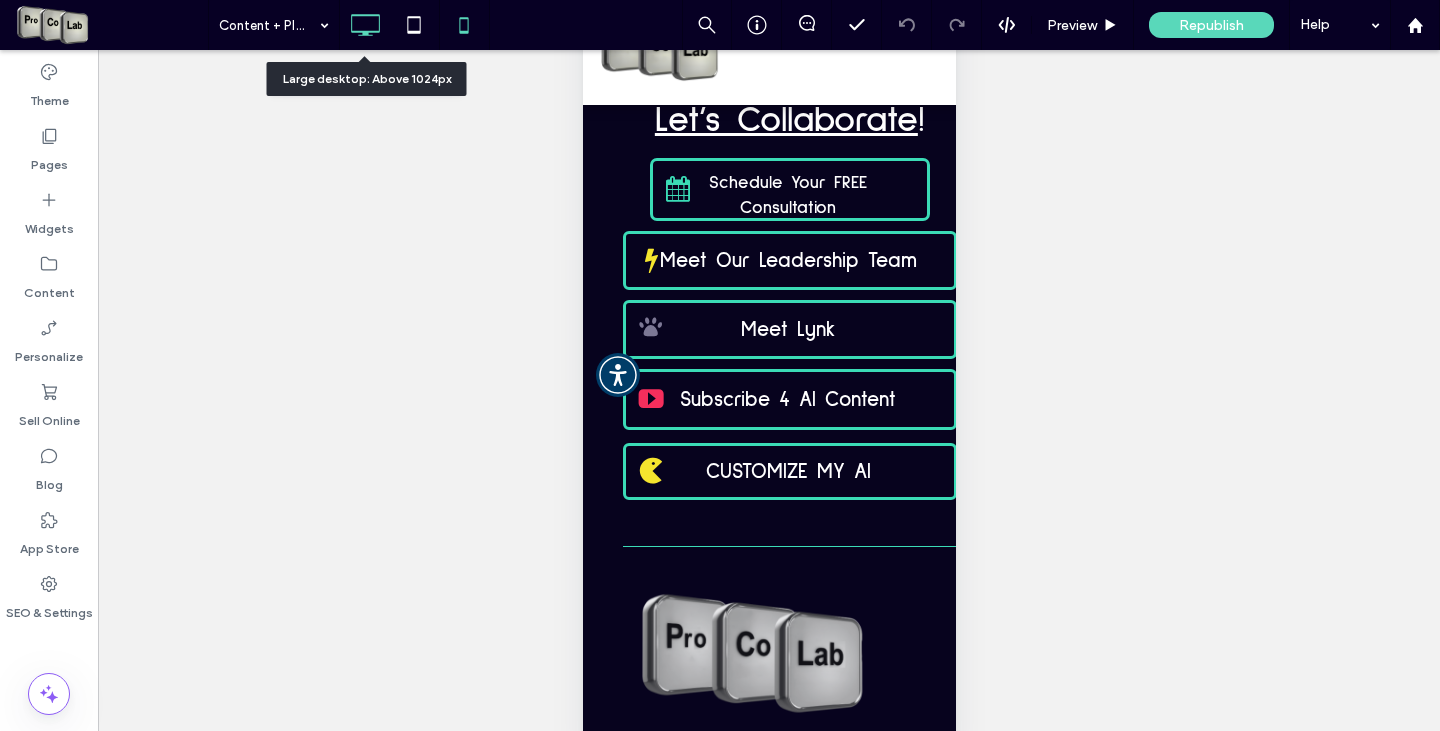 click 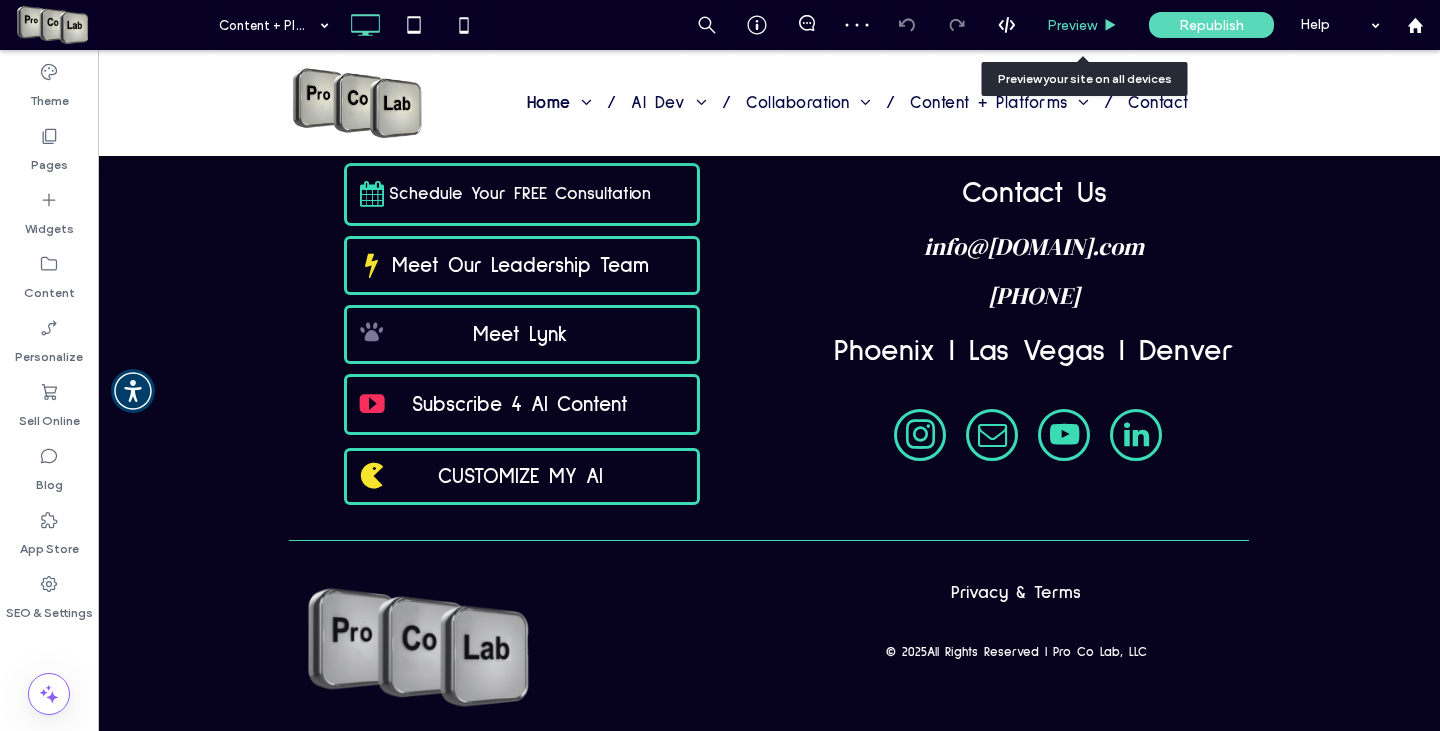 click on "Preview" at bounding box center (1072, 25) 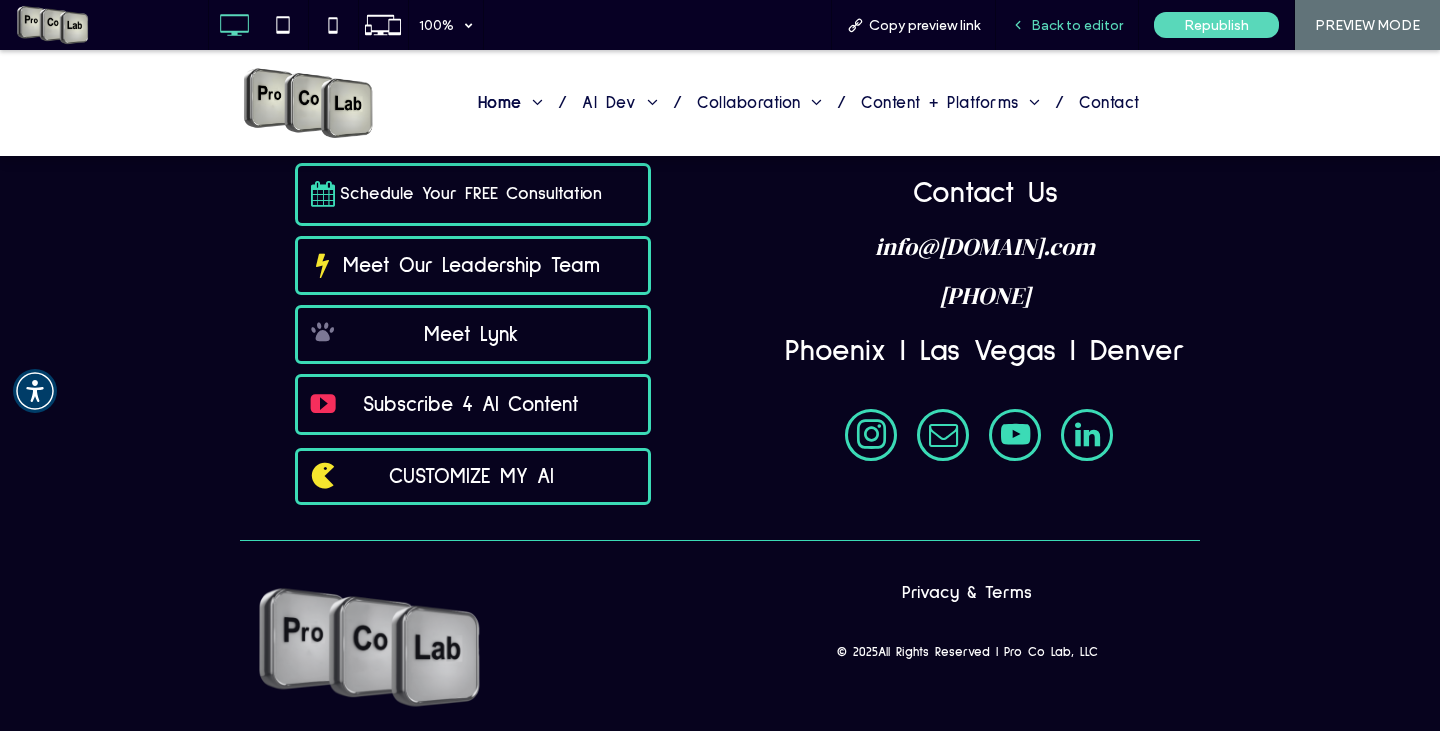 click on "Back to editor" at bounding box center (1077, 25) 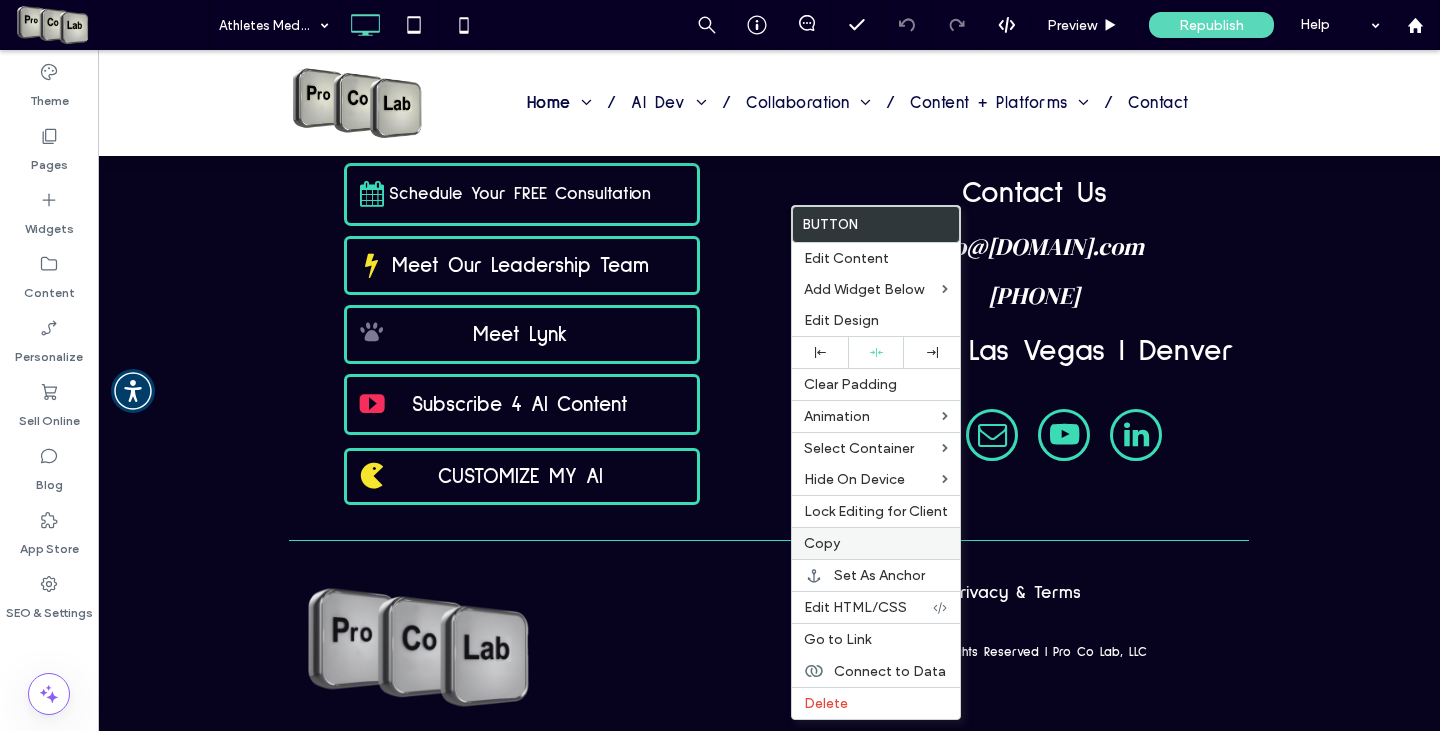 click on "Copy" at bounding box center [876, 543] 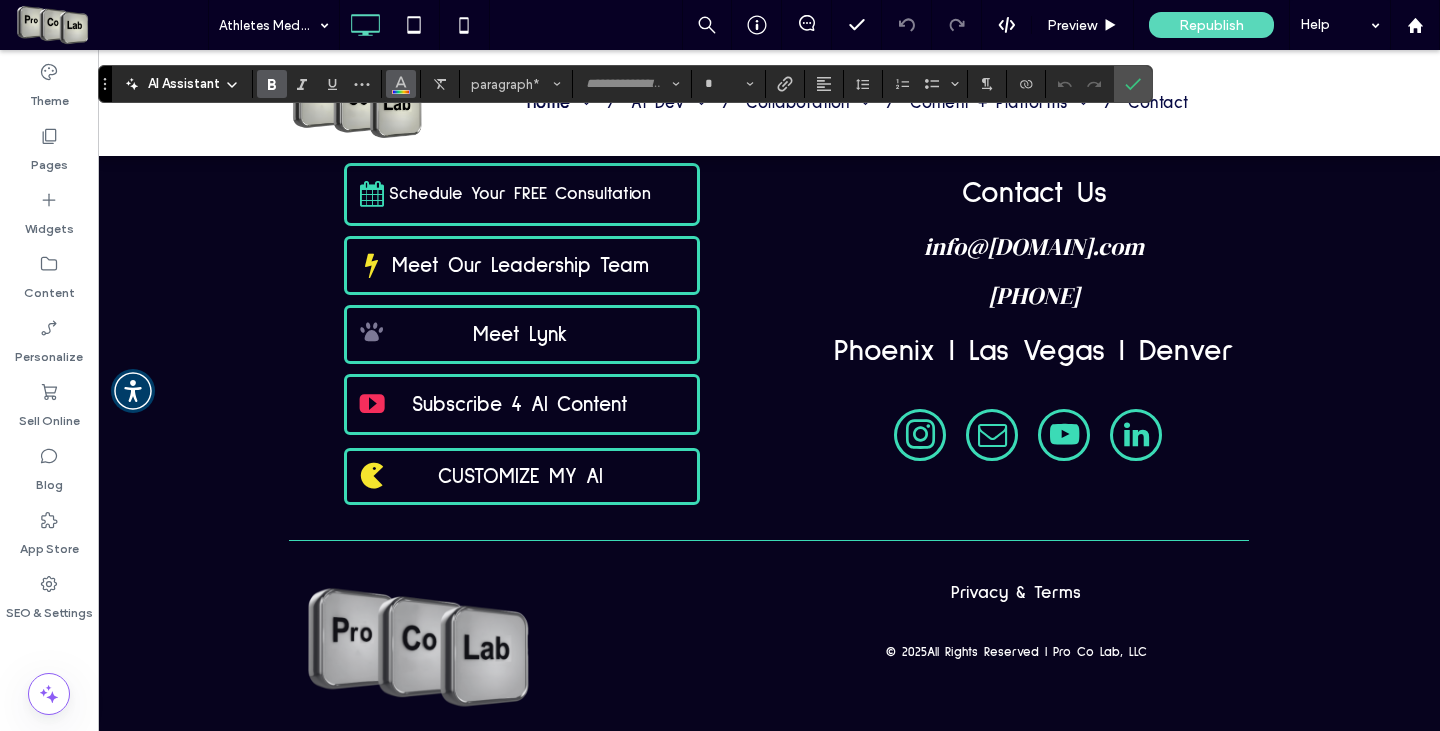 click 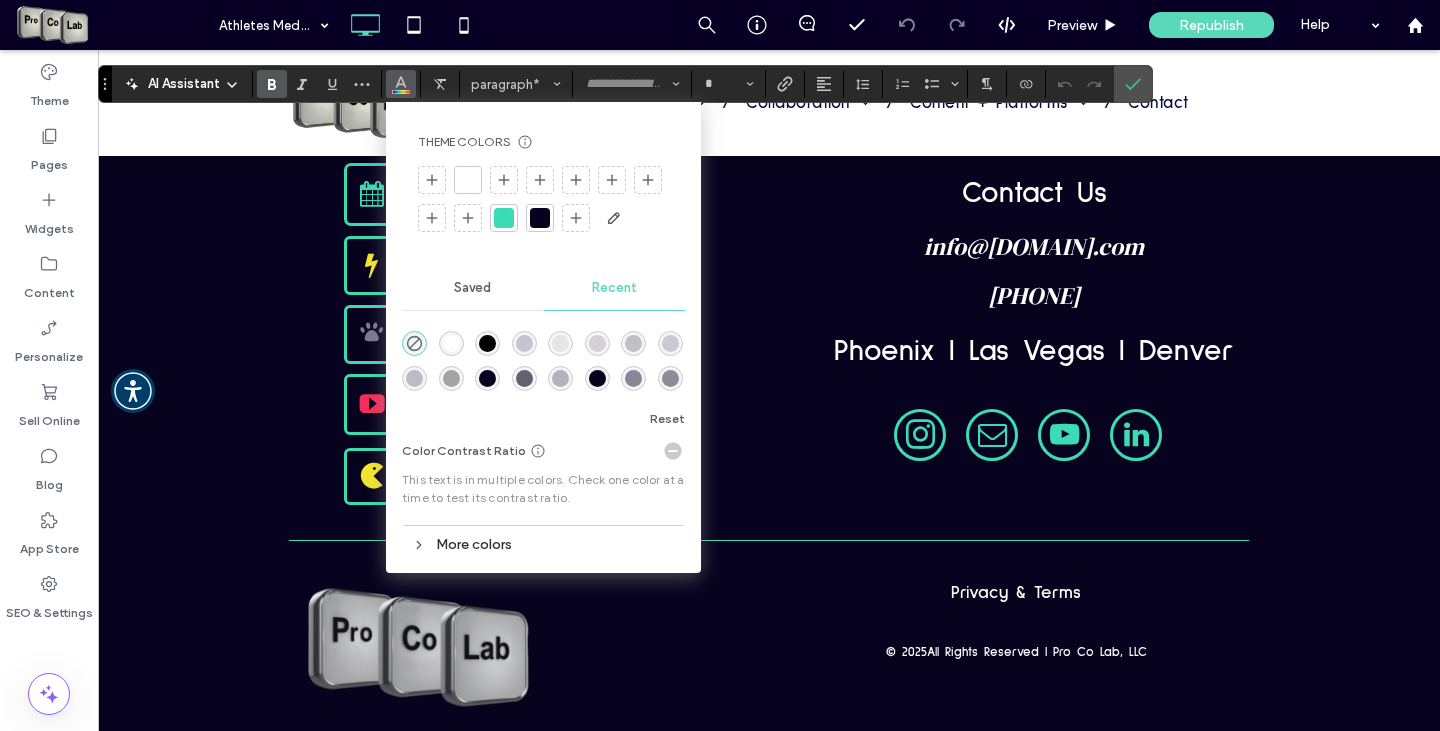 click at bounding box center [540, 218] 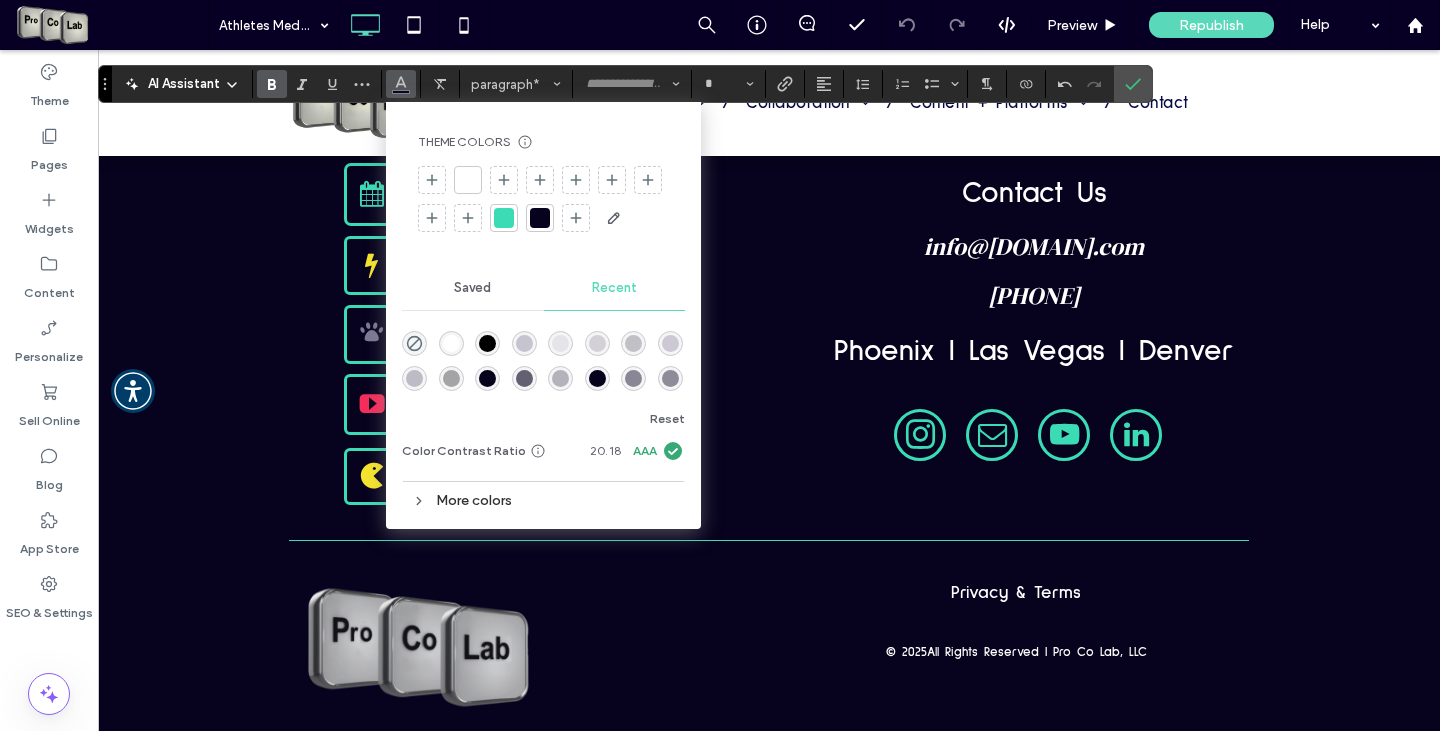 click at bounding box center [540, 218] 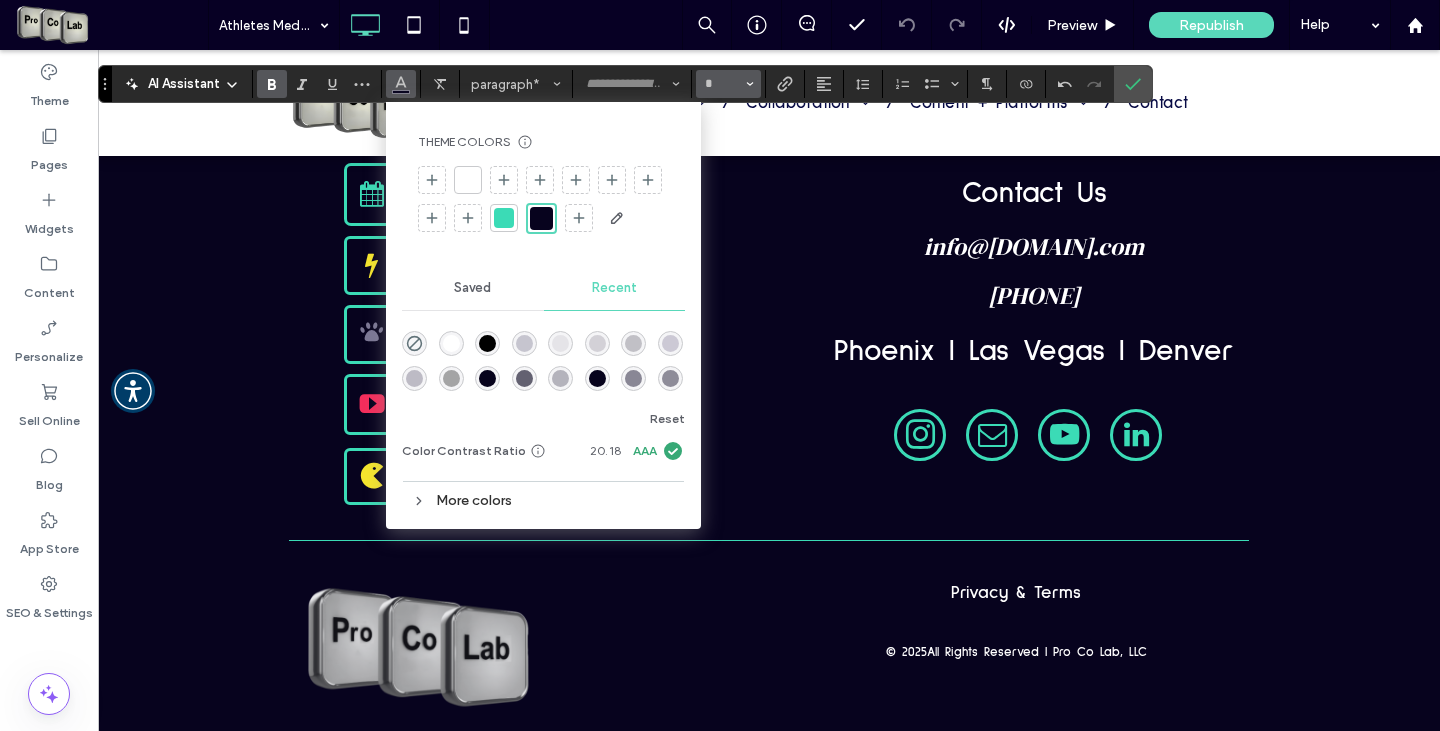 click at bounding box center [750, 84] 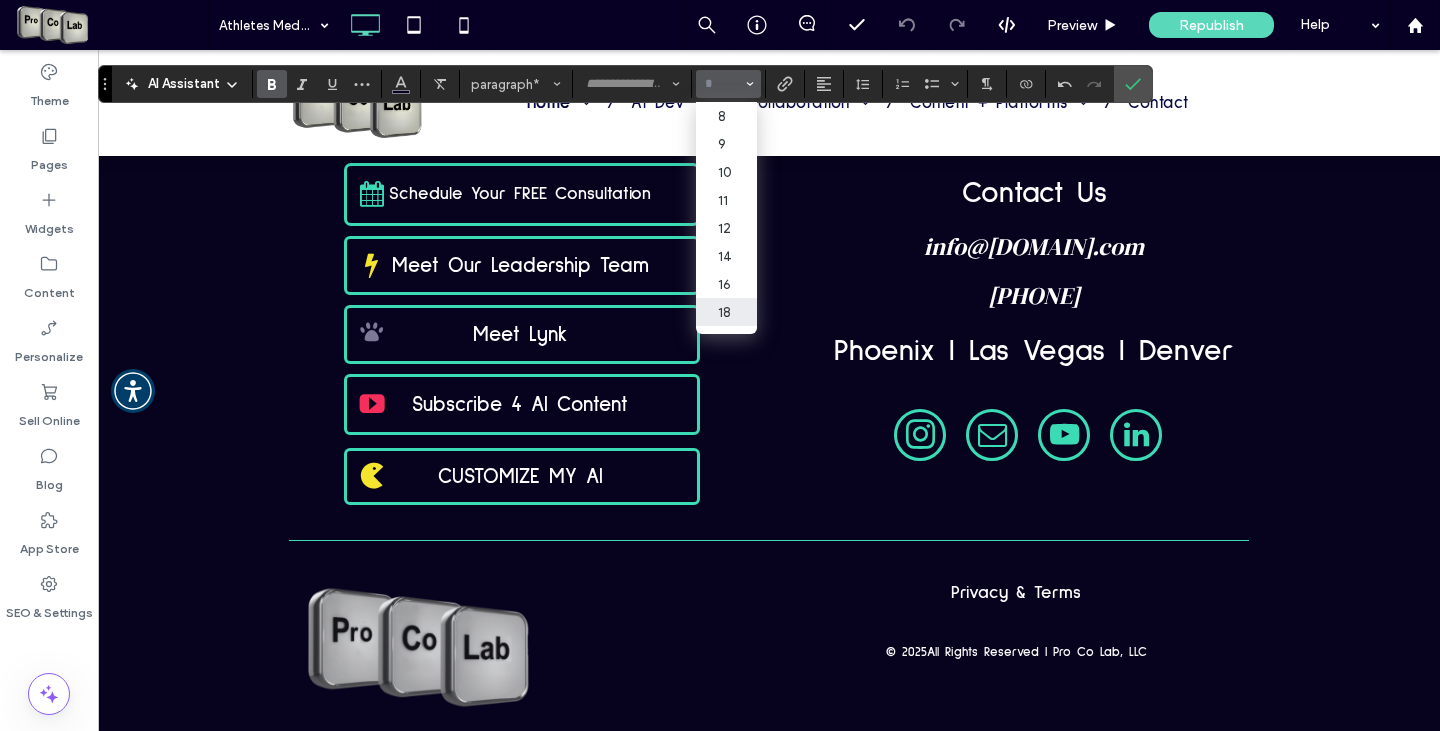 click on "18" at bounding box center (726, 312) 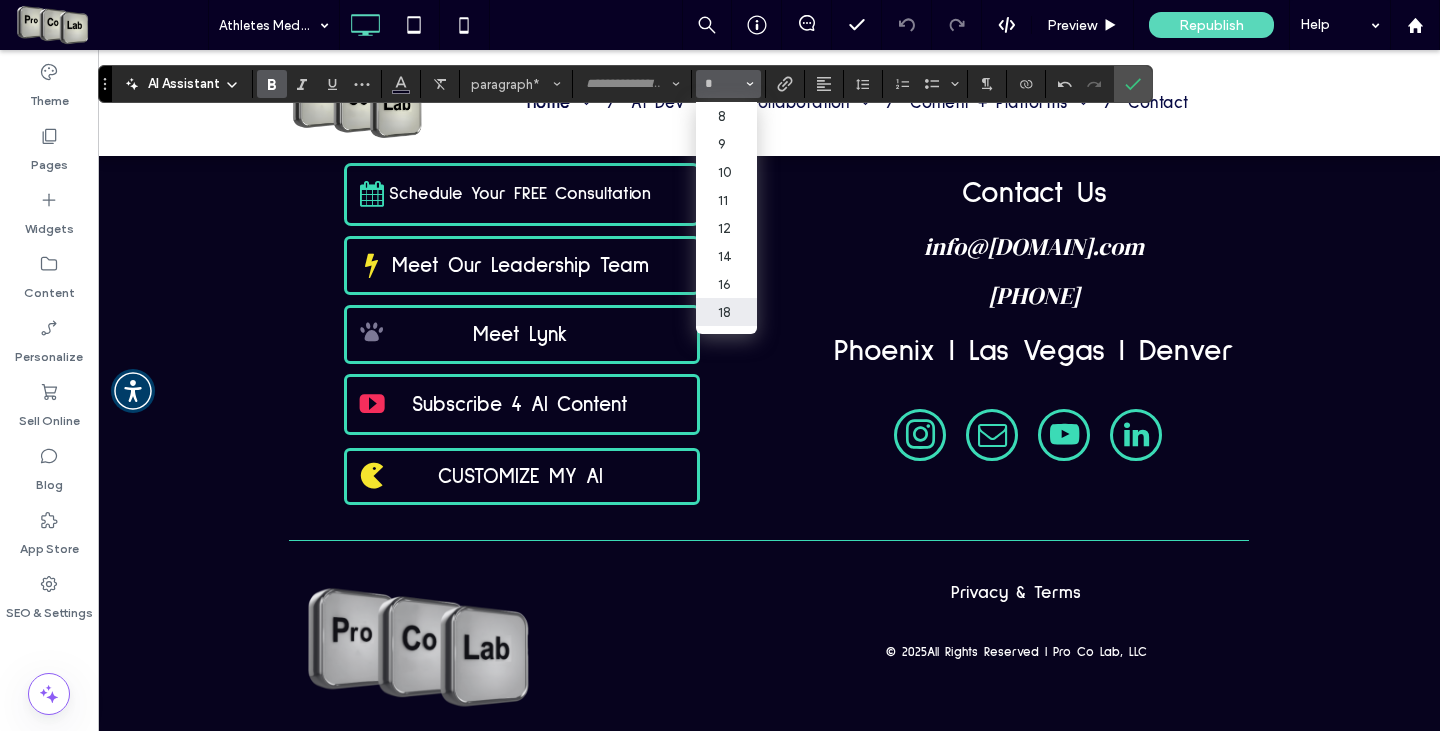 type on "**" 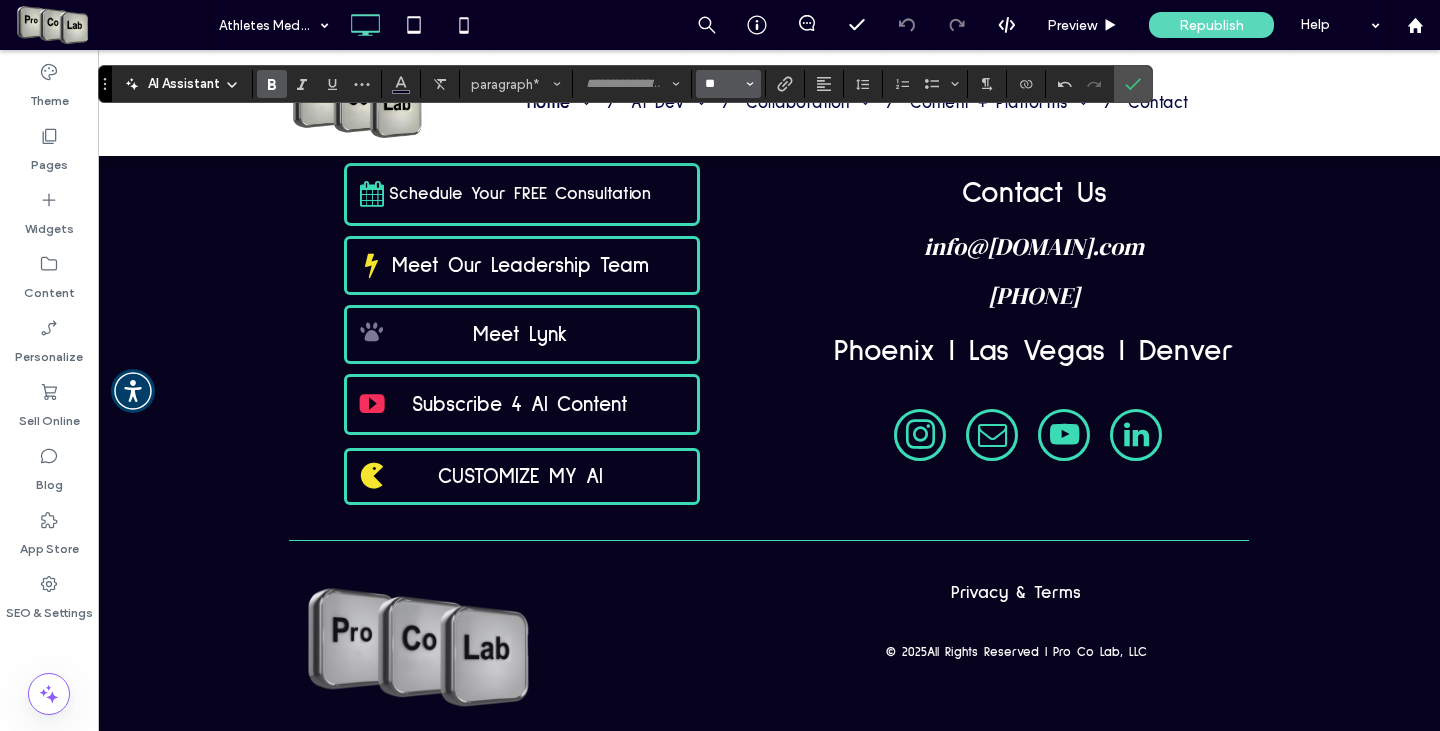 click on "**" at bounding box center (722, 84) 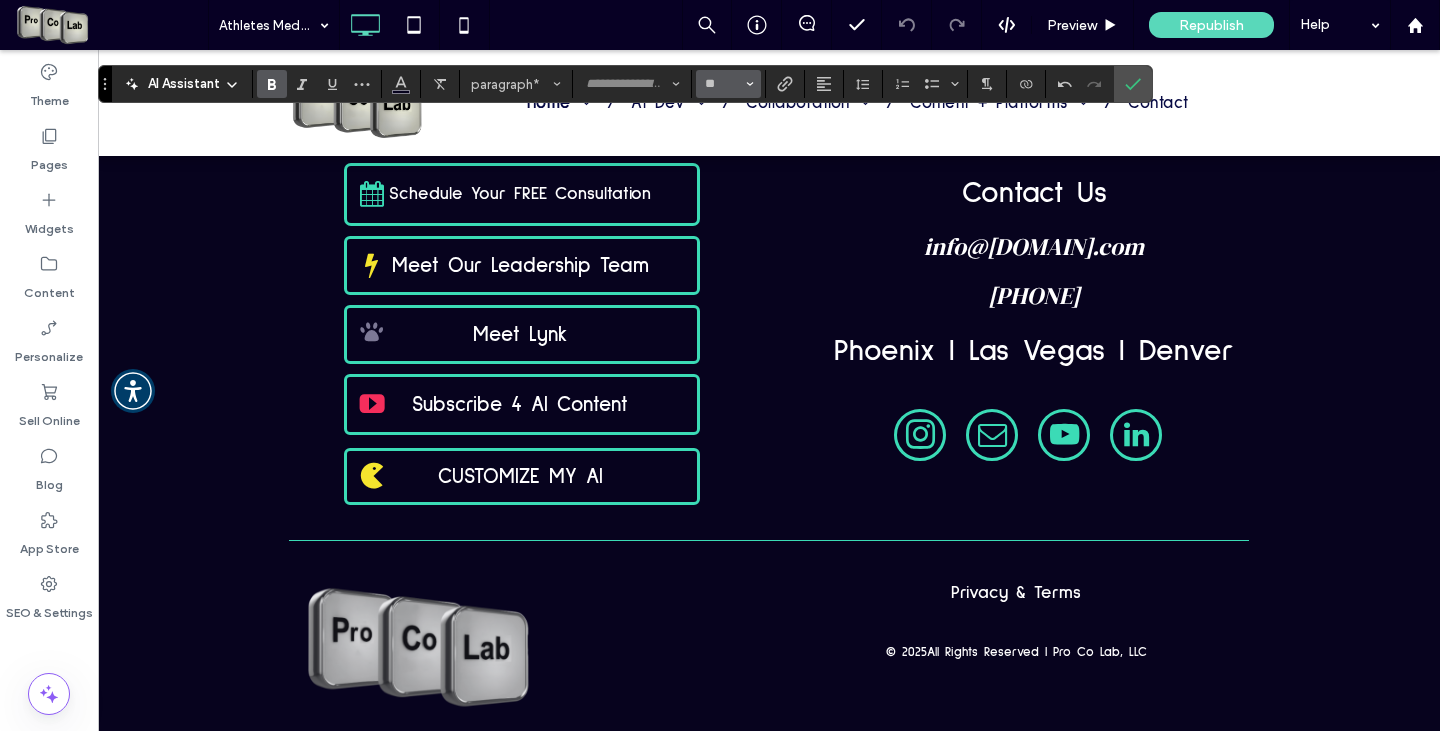 type on "**" 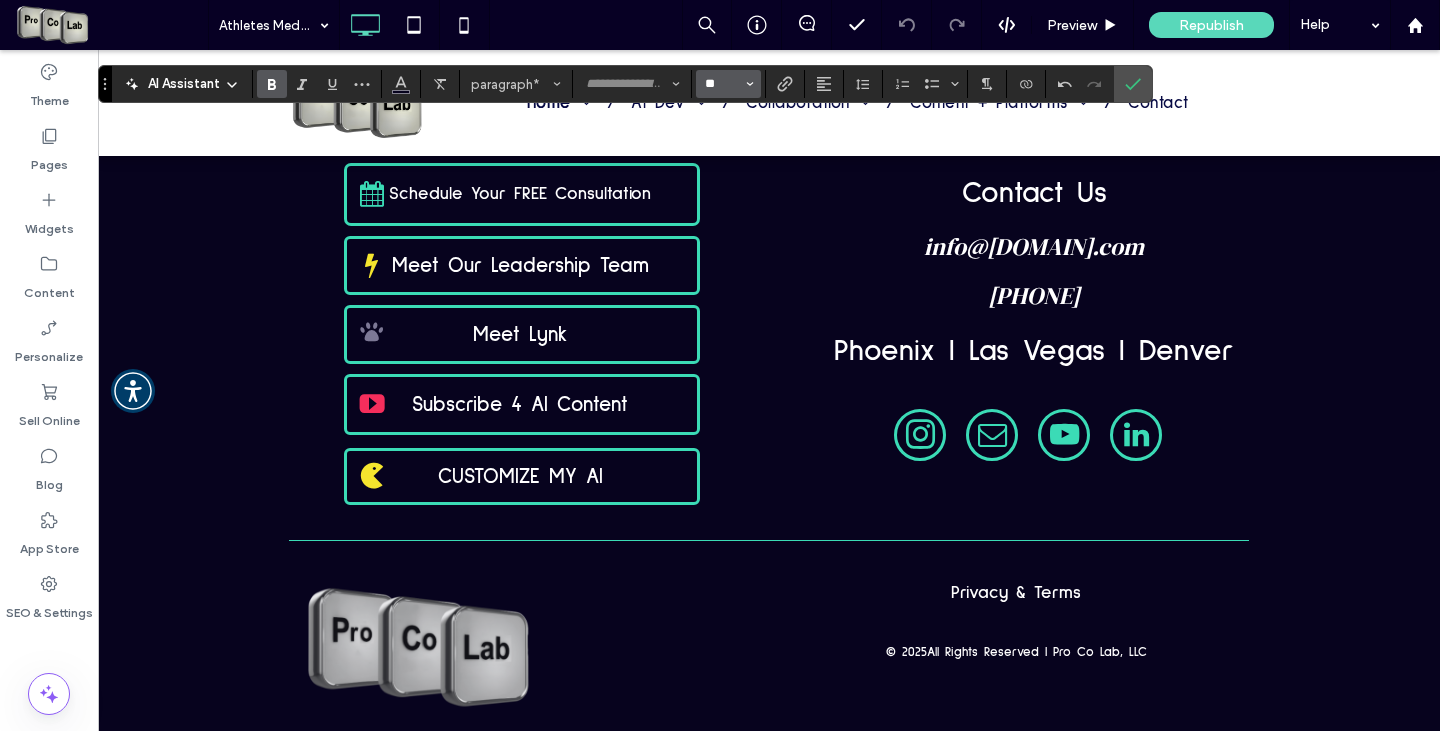 click on "**" at bounding box center (722, 84) 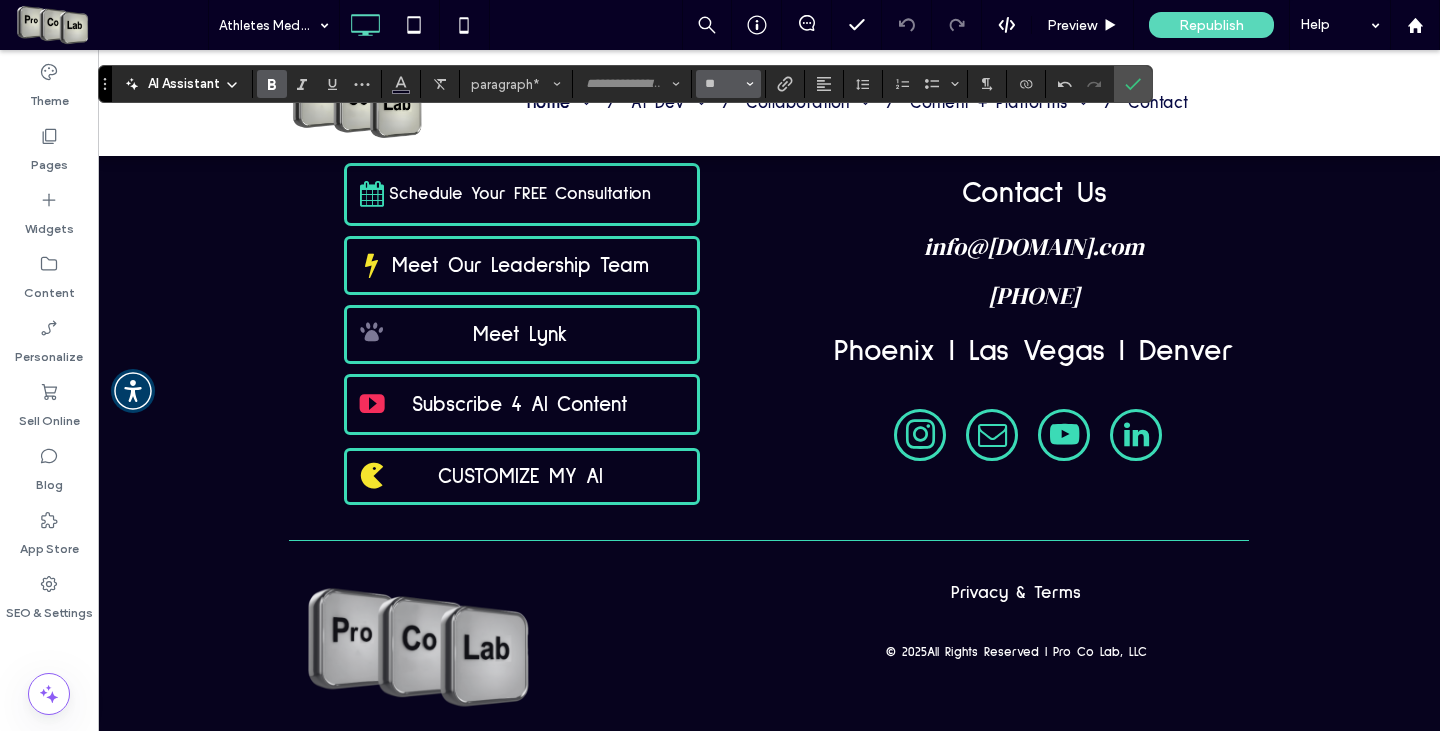 type on "**" 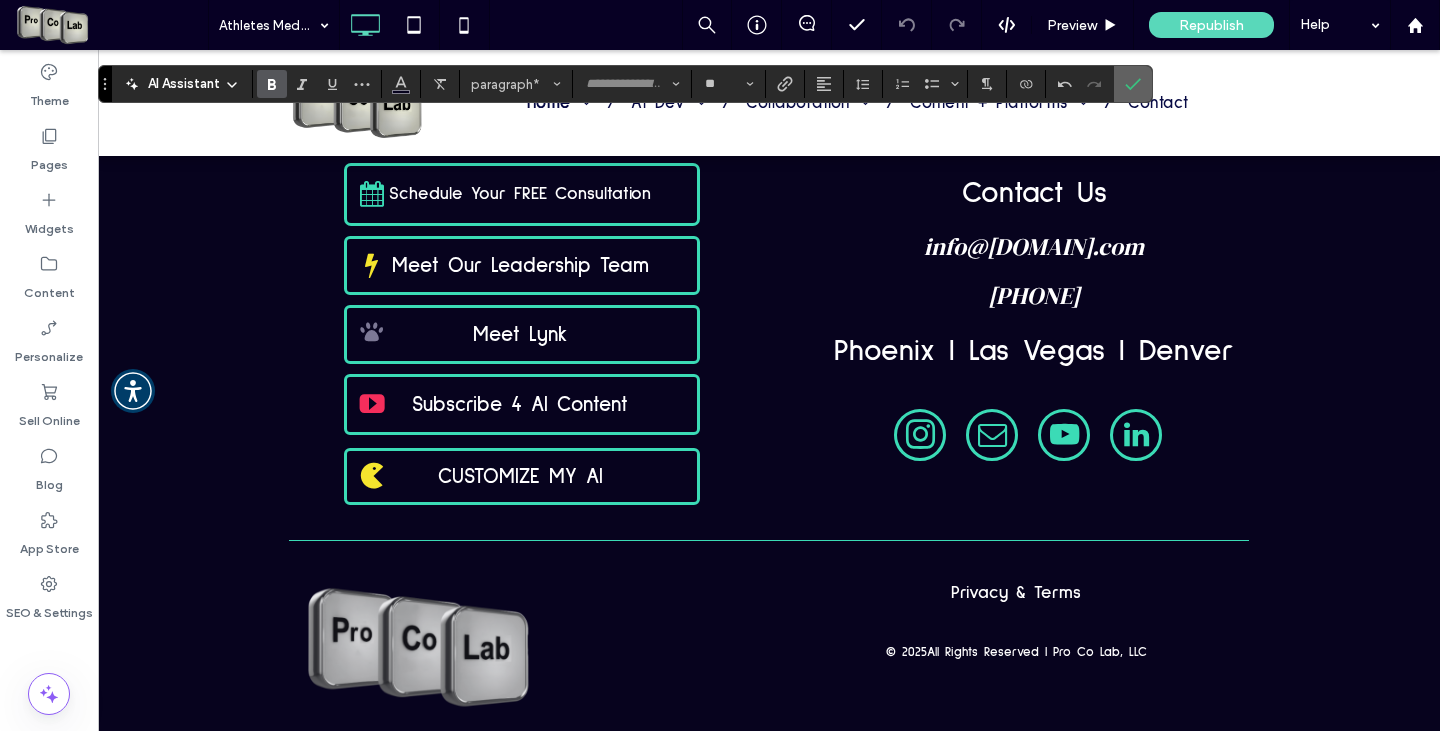 click 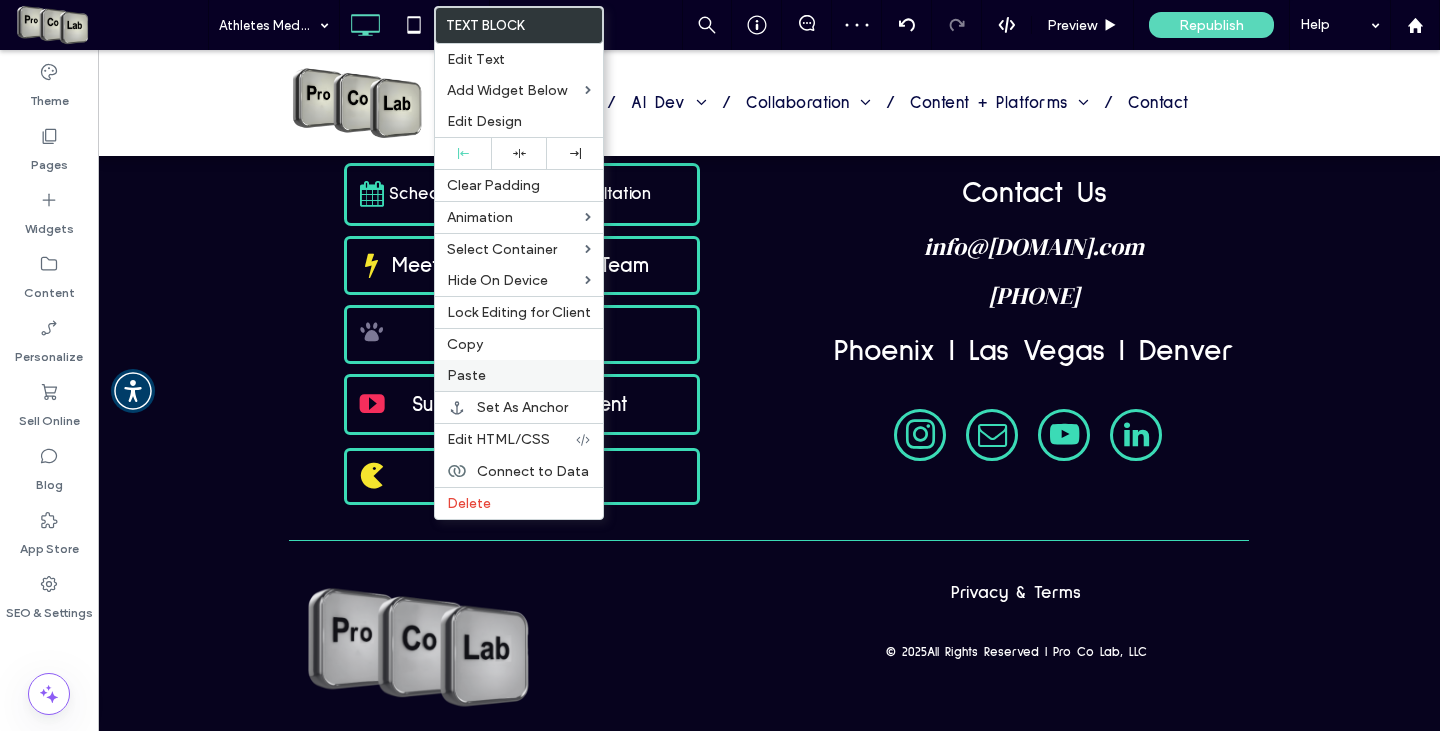 click on "Paste" at bounding box center (519, 375) 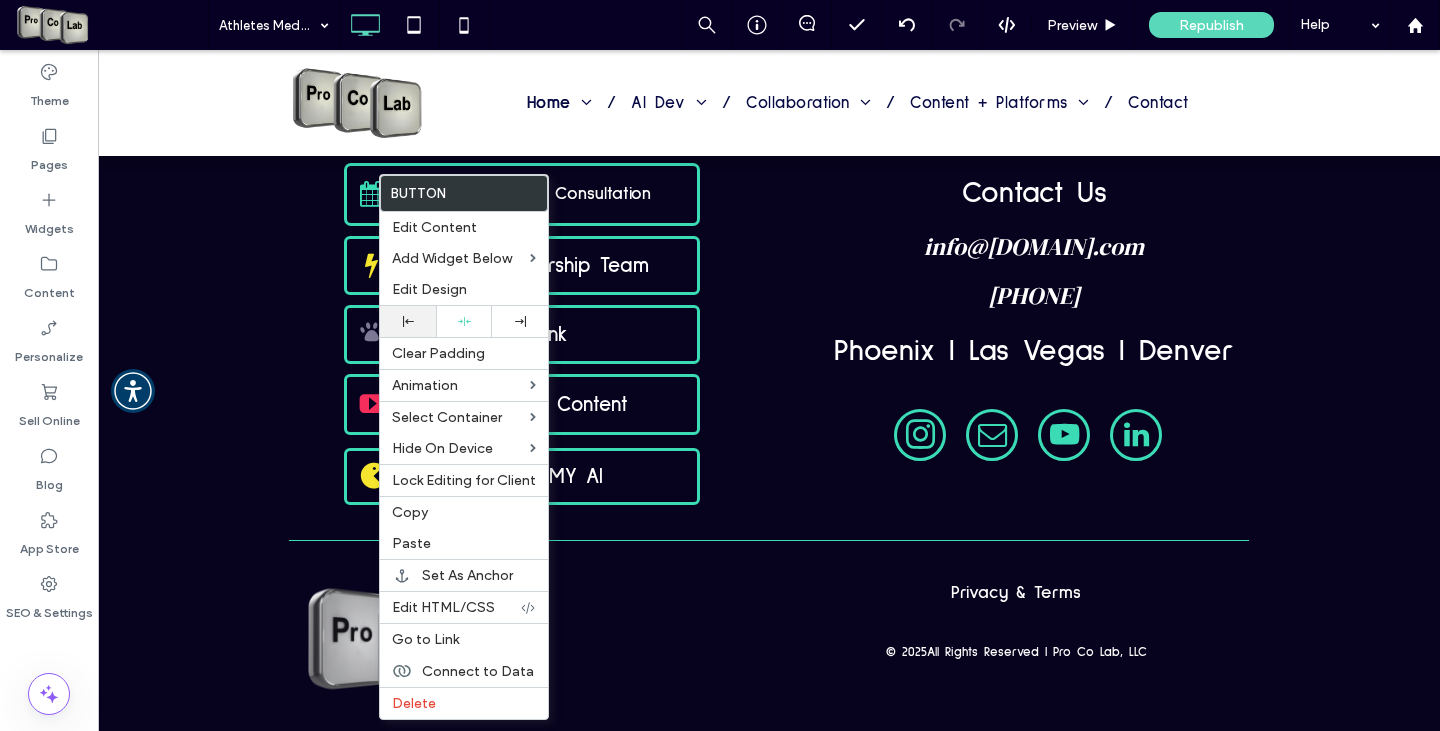 click at bounding box center (408, 321) 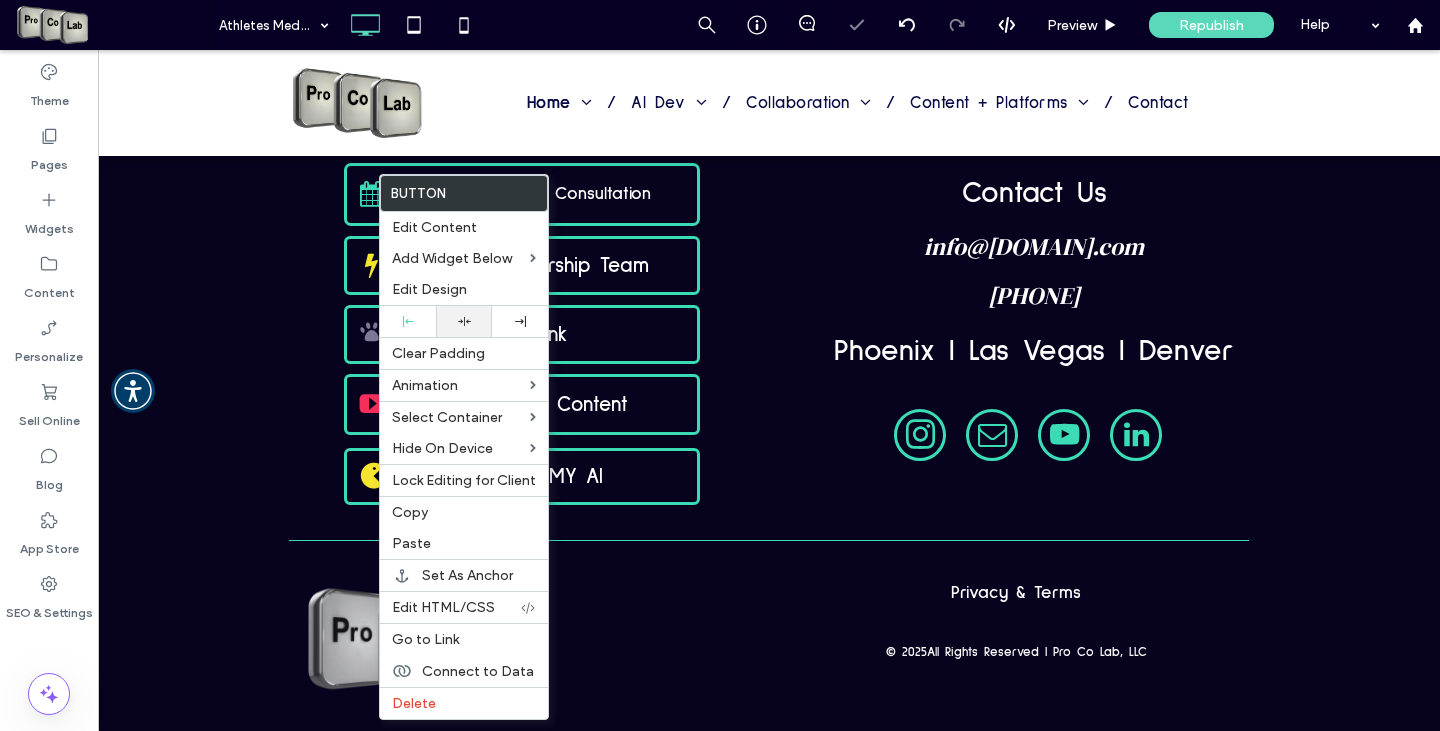 click 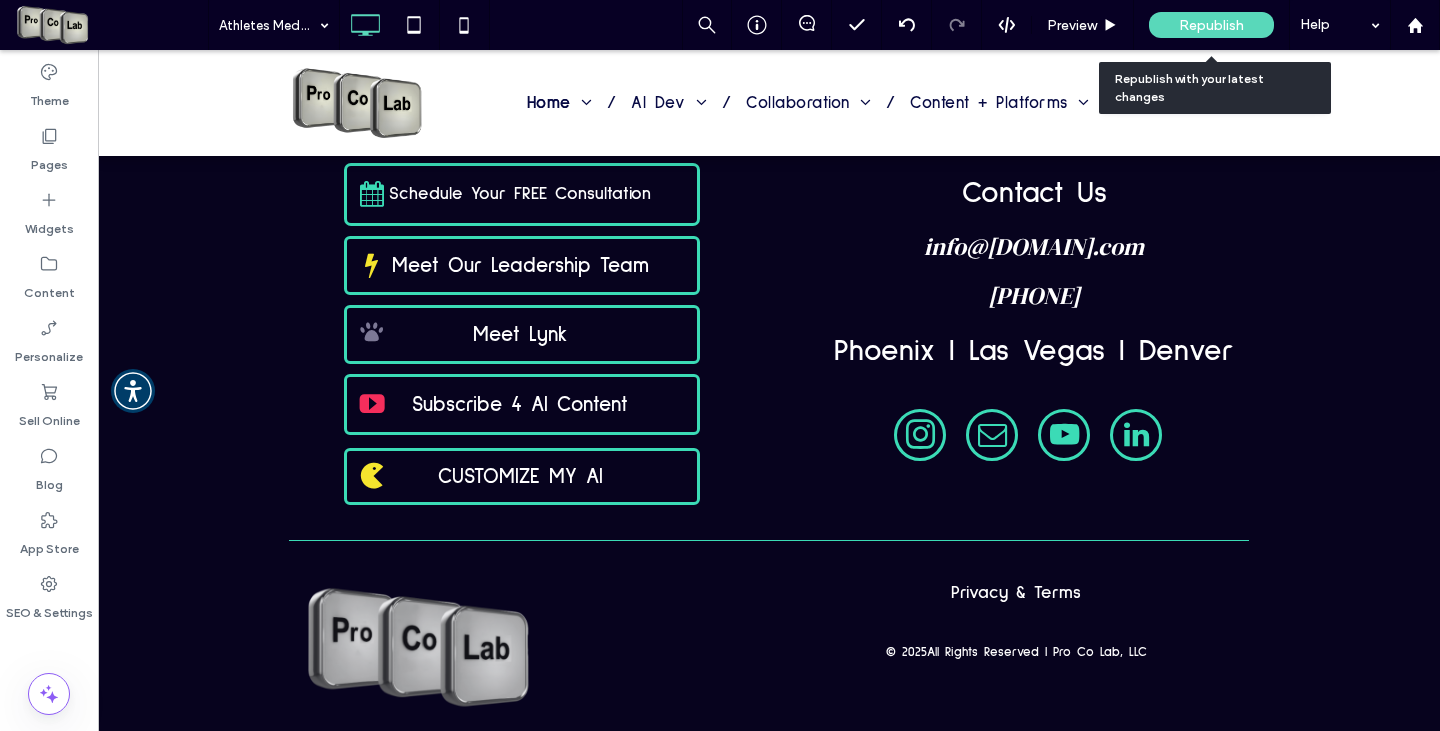 click on "Republish" at bounding box center (1211, 25) 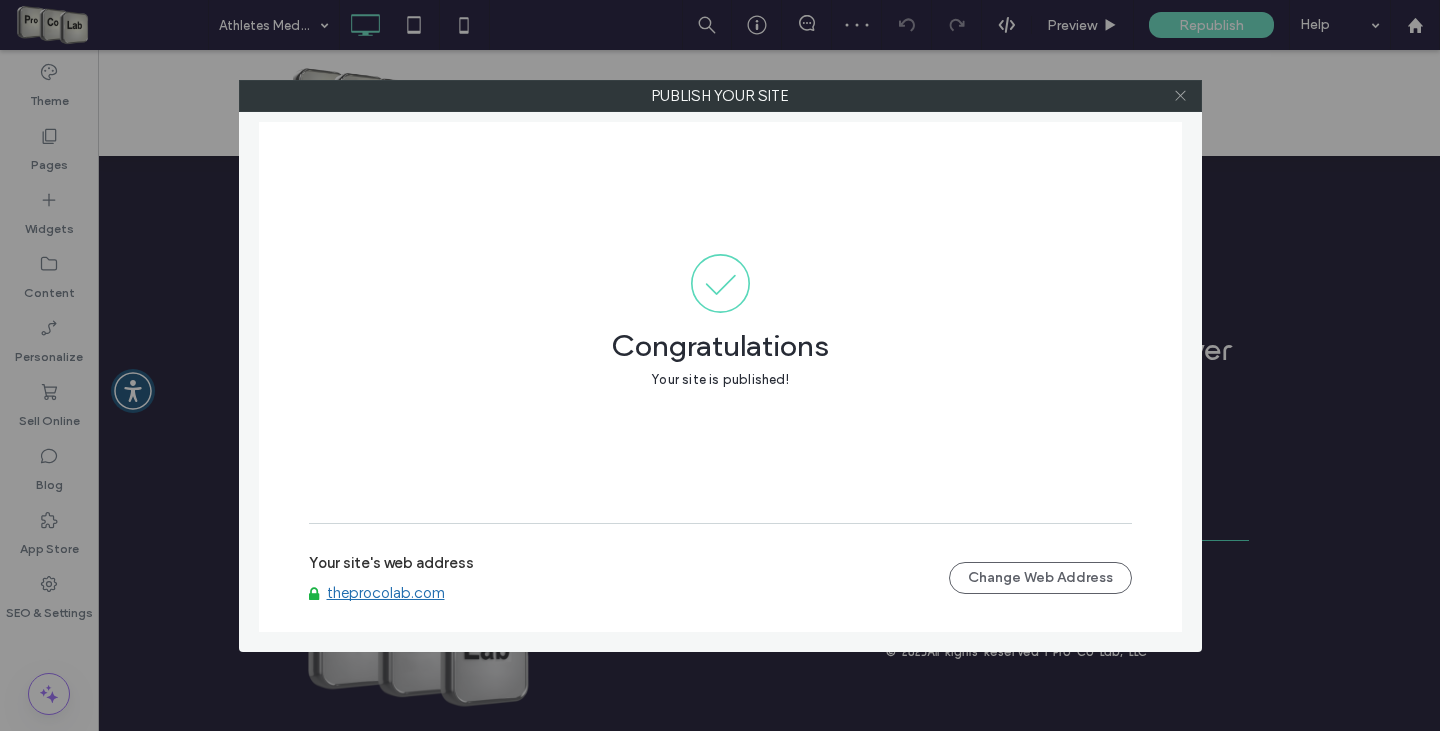 click 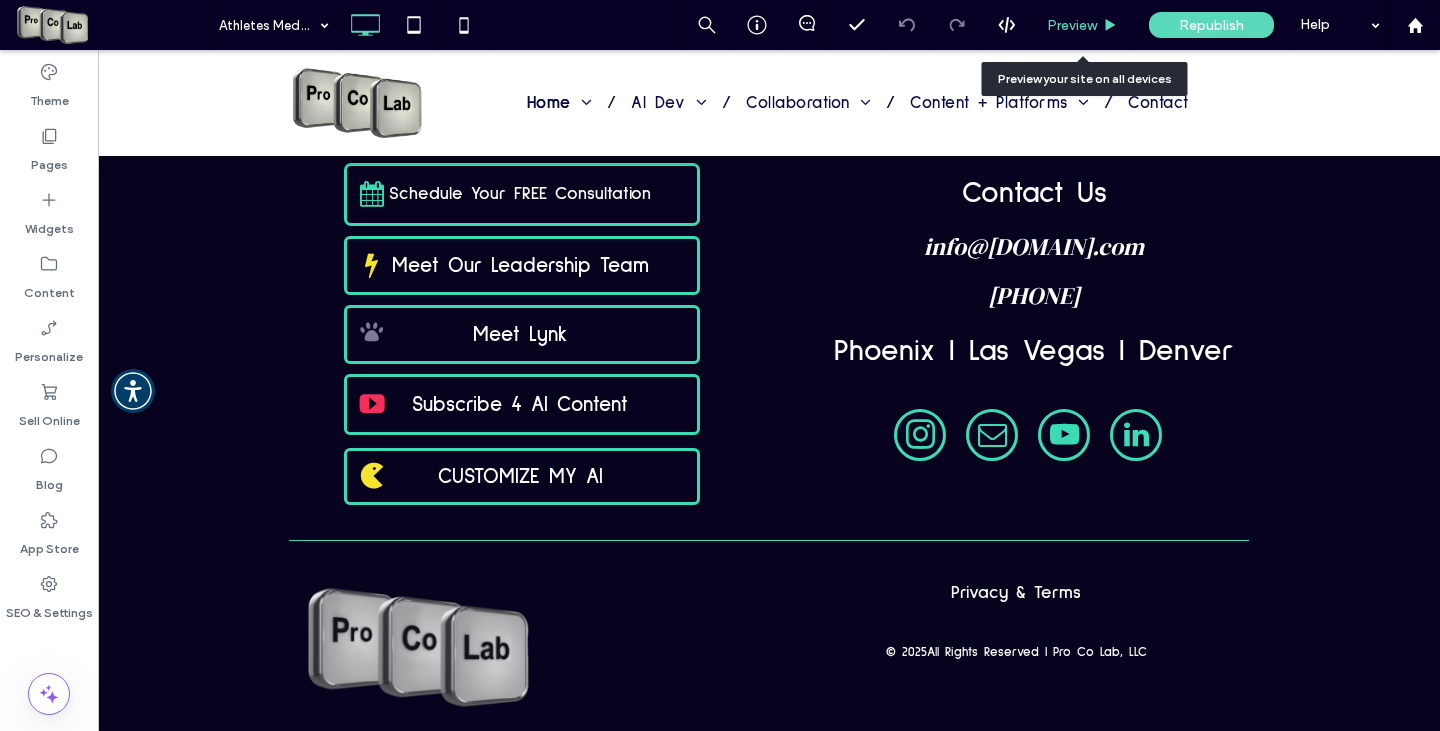 click on "Preview" at bounding box center (1082, 25) 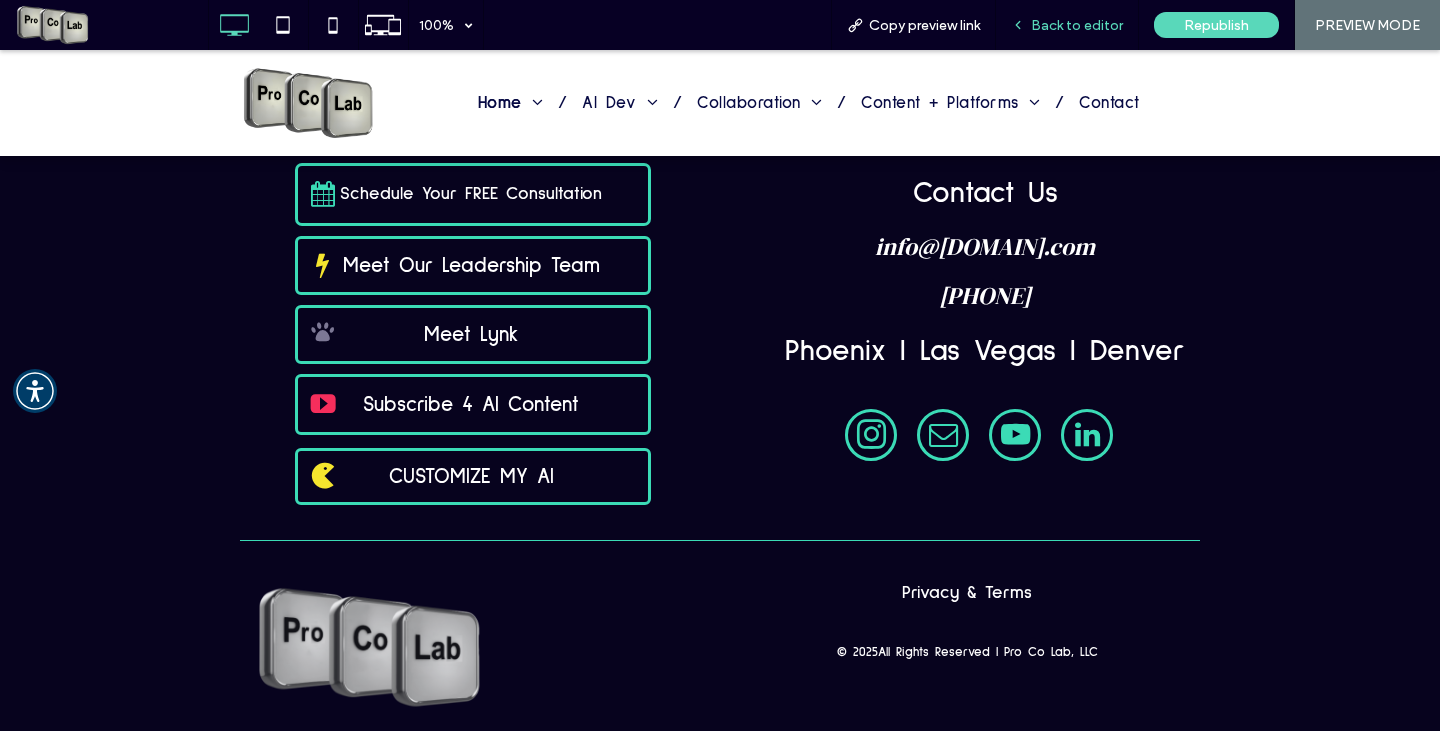 click on "Back to editor" at bounding box center (1067, 25) 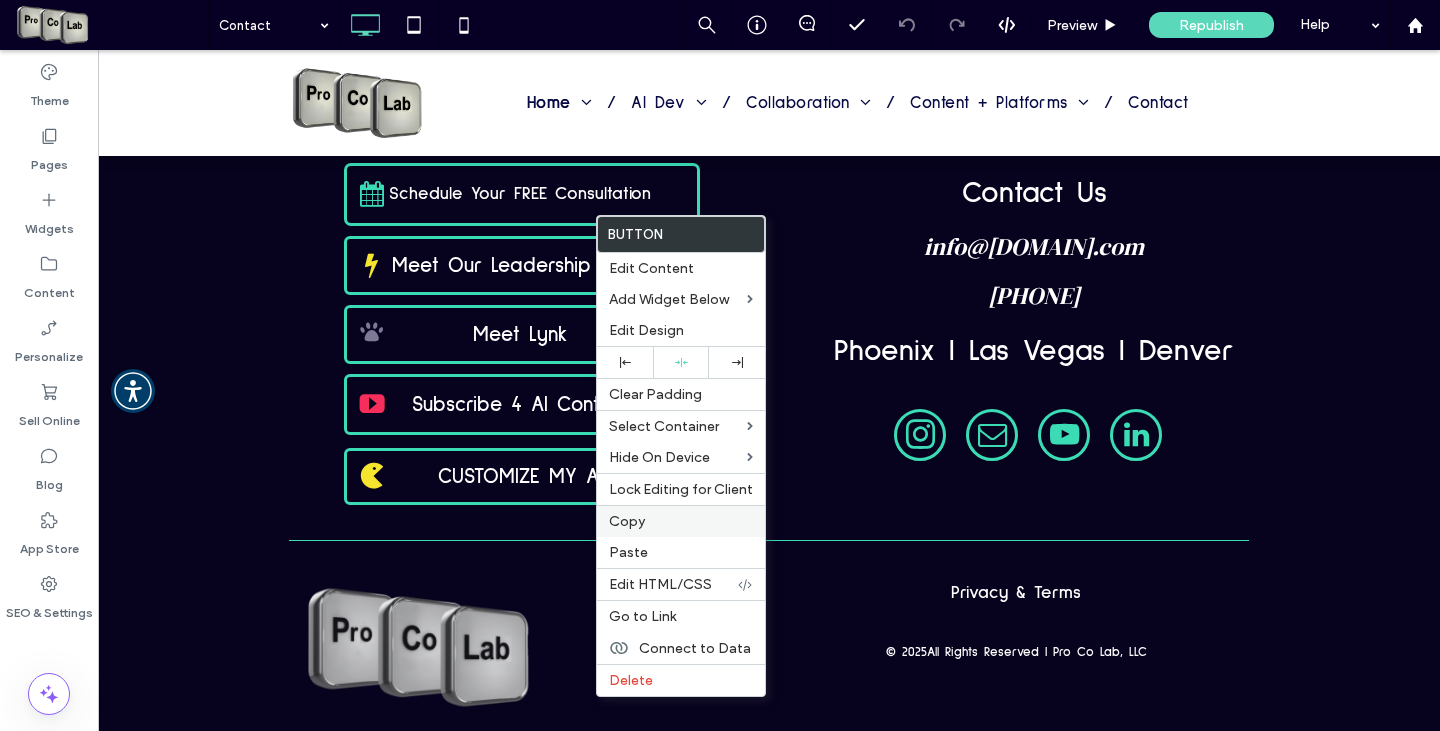 click on "Copy" at bounding box center (627, 521) 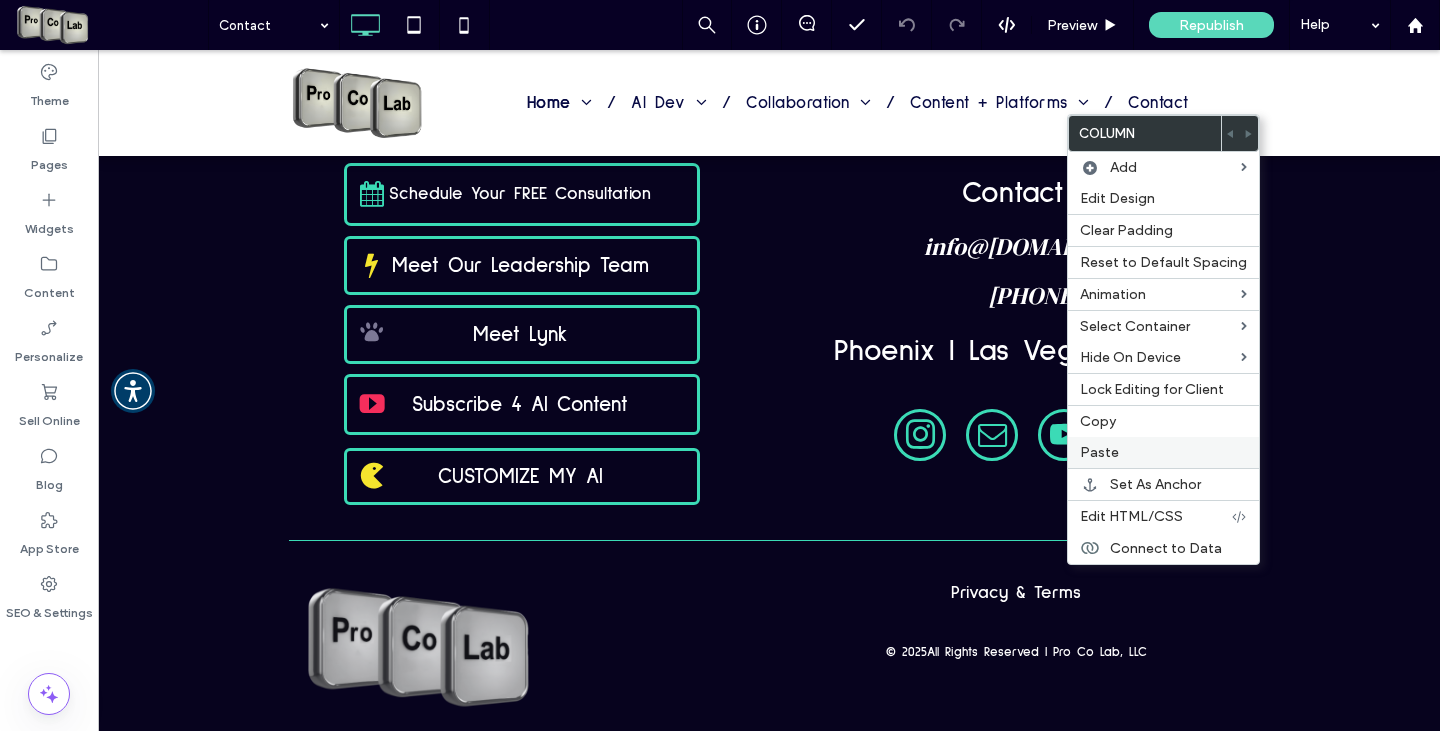 click on "Paste" at bounding box center [1163, 452] 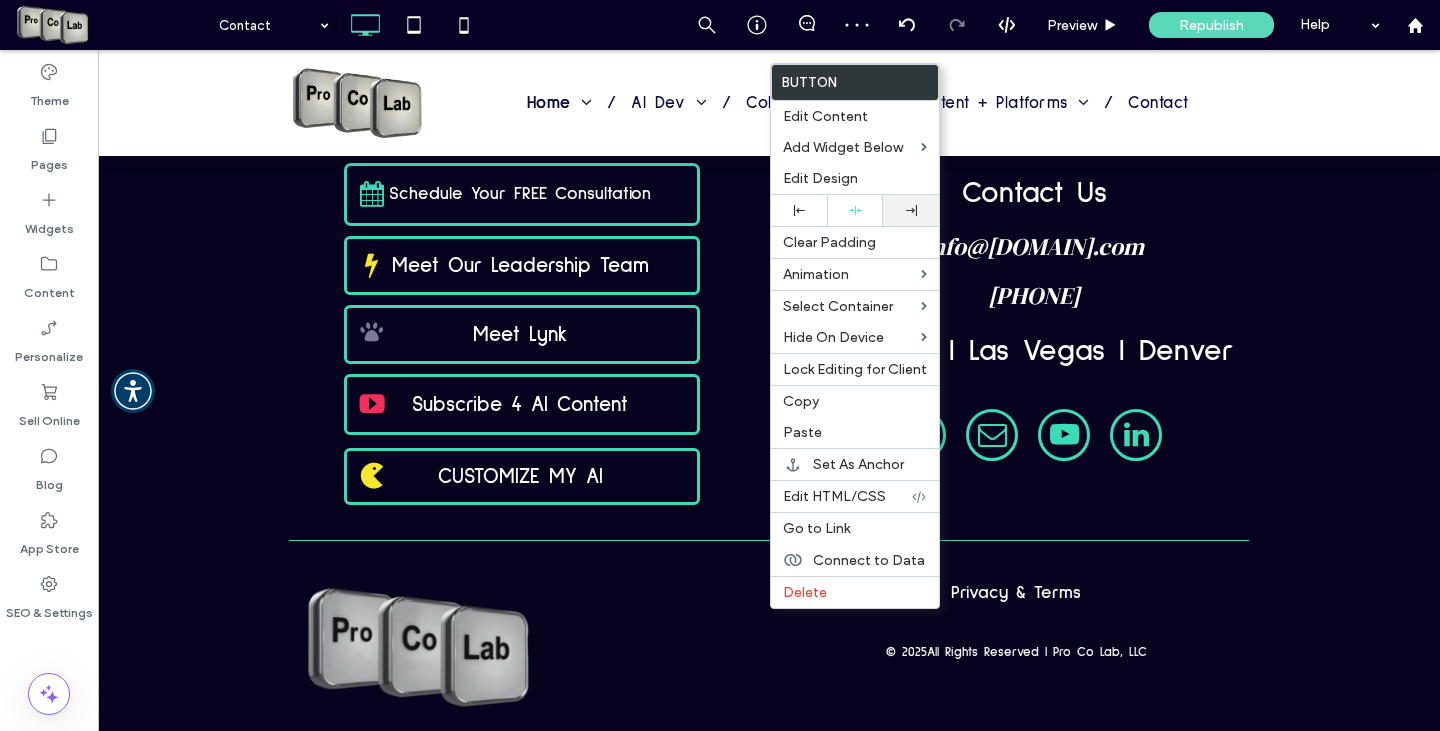 click at bounding box center (911, 210) 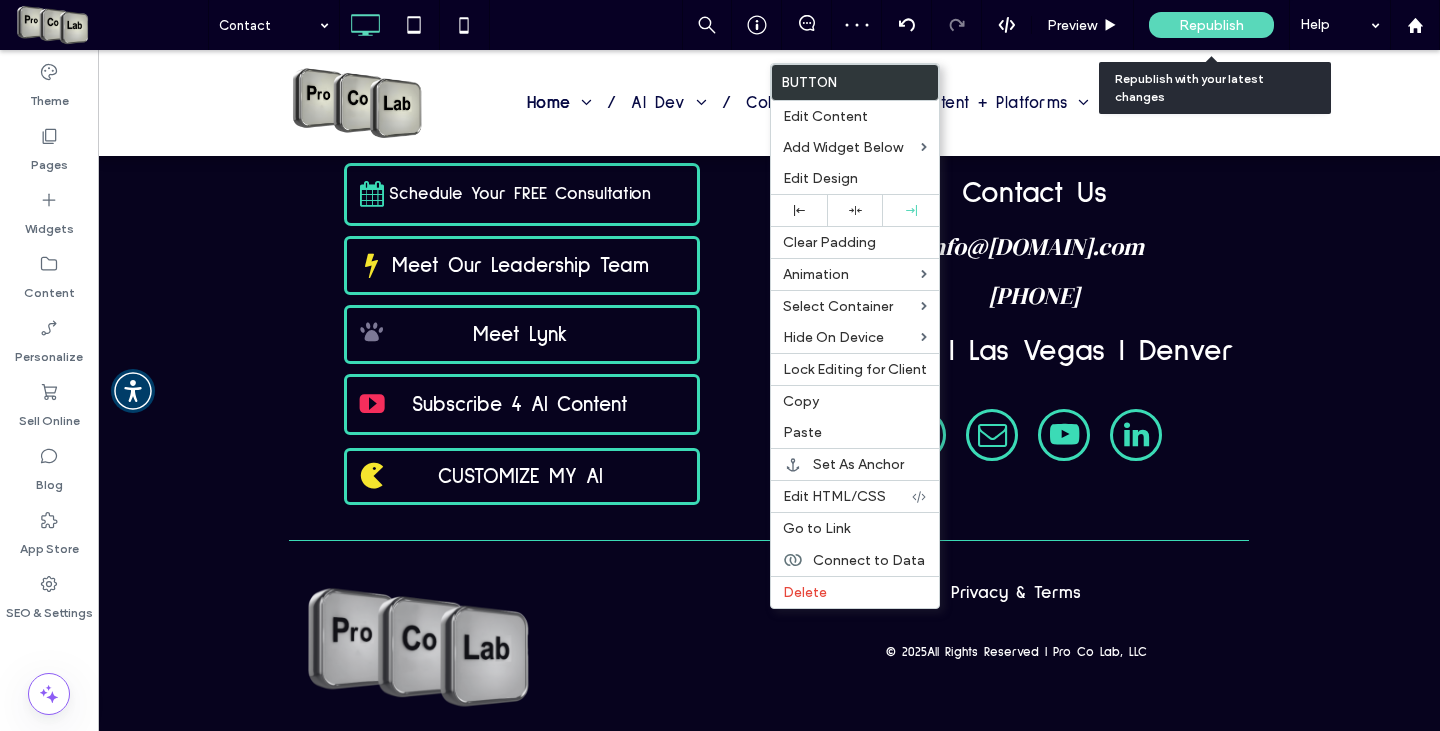 click on "Republish" at bounding box center [1211, 25] 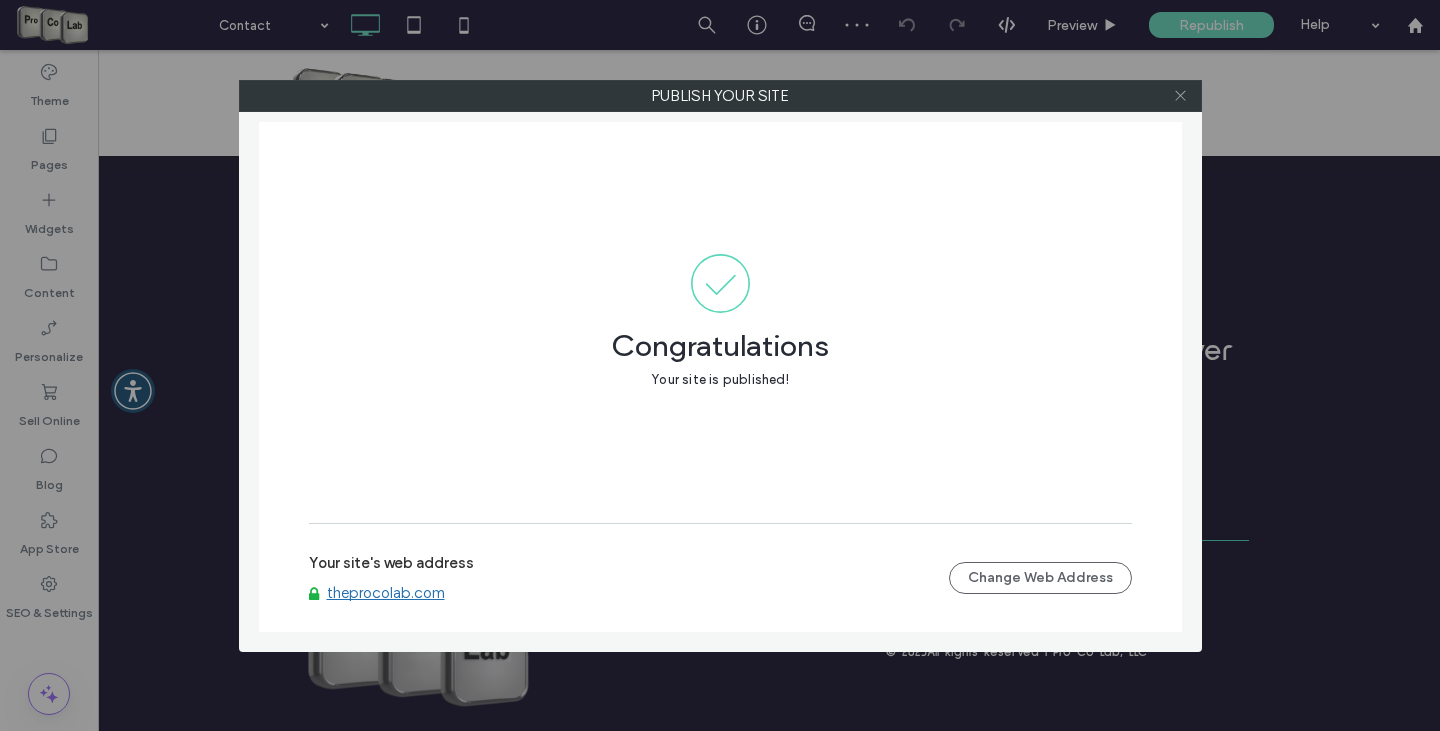 click 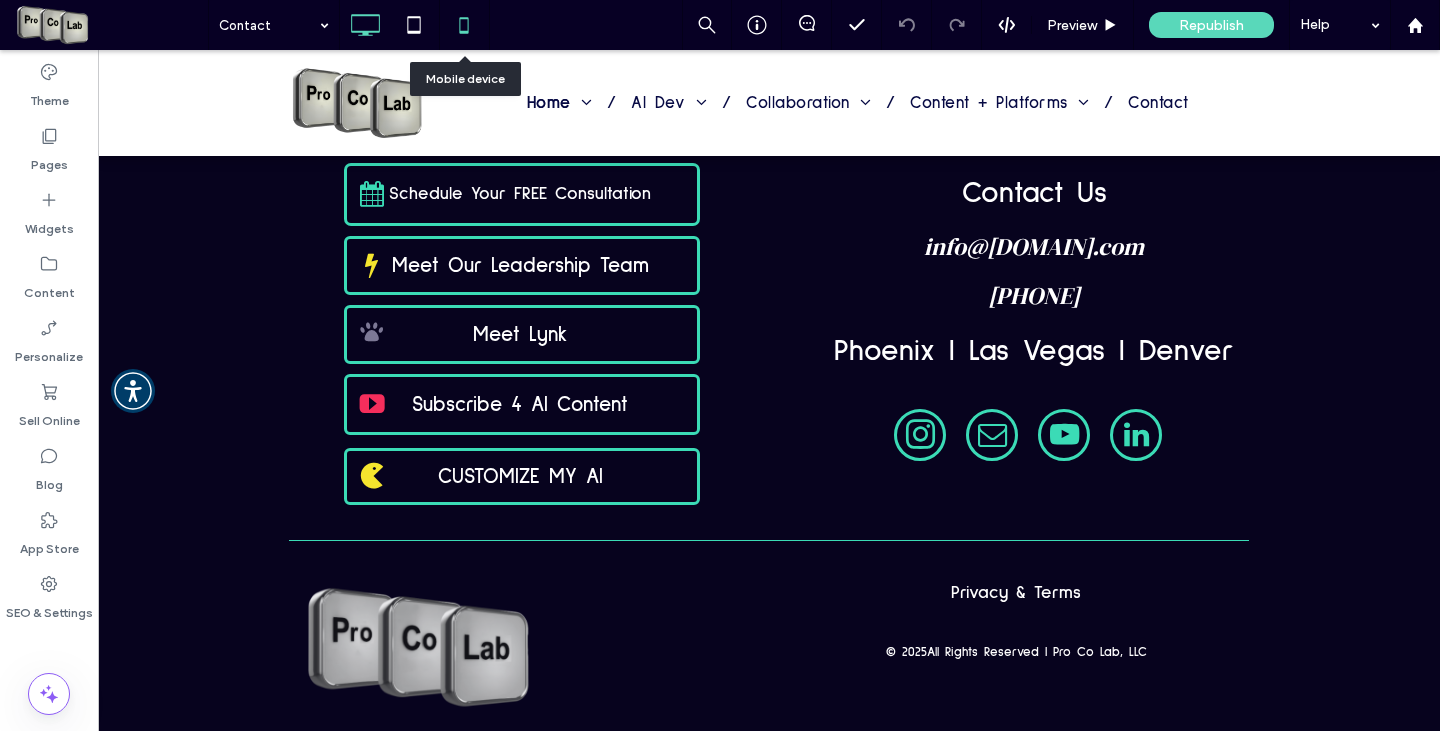 click 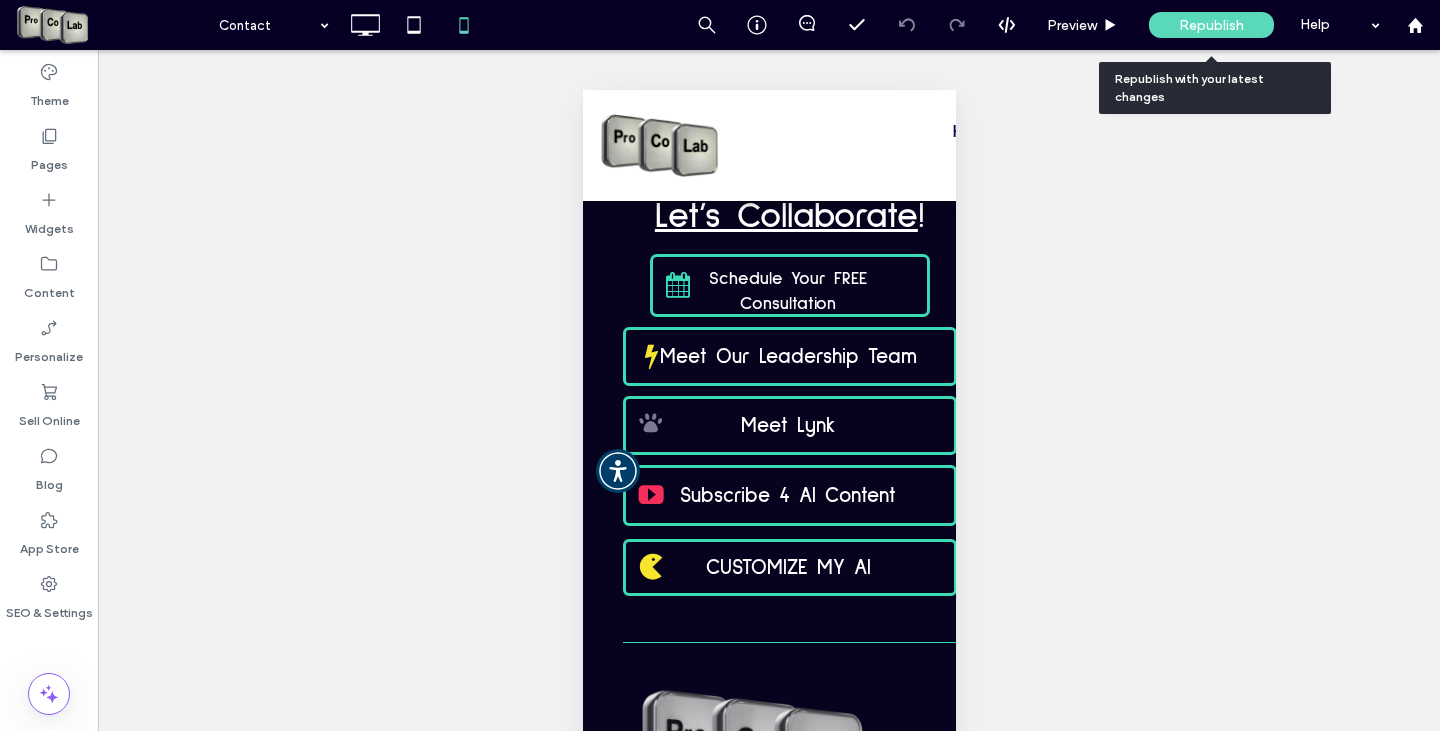 click on "Republish" at bounding box center (1211, 25) 